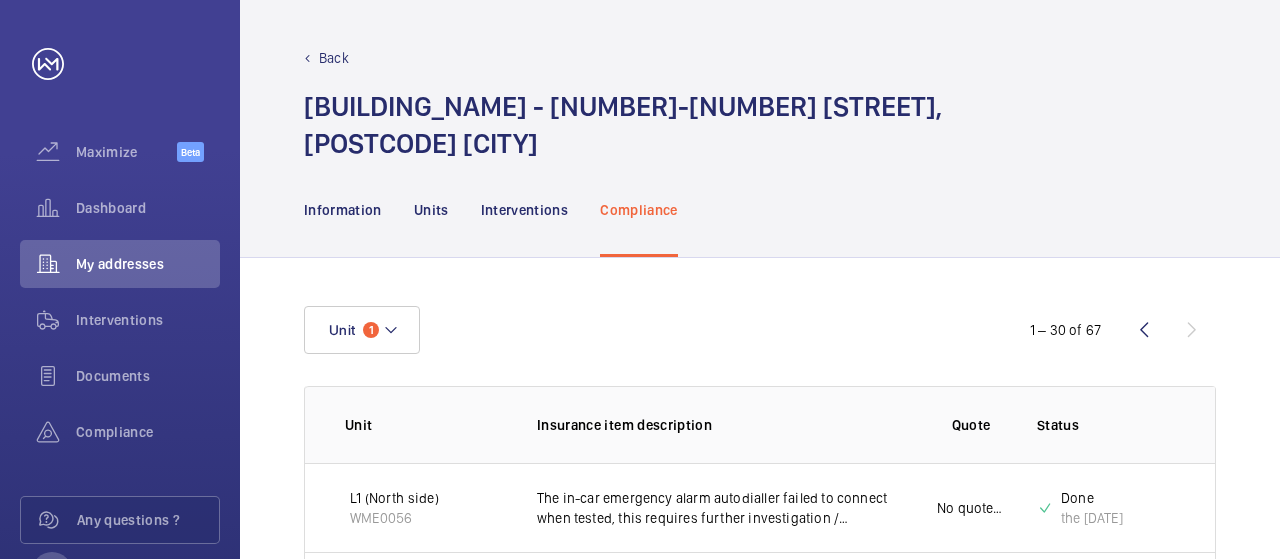 scroll, scrollTop: 0, scrollLeft: 0, axis: both 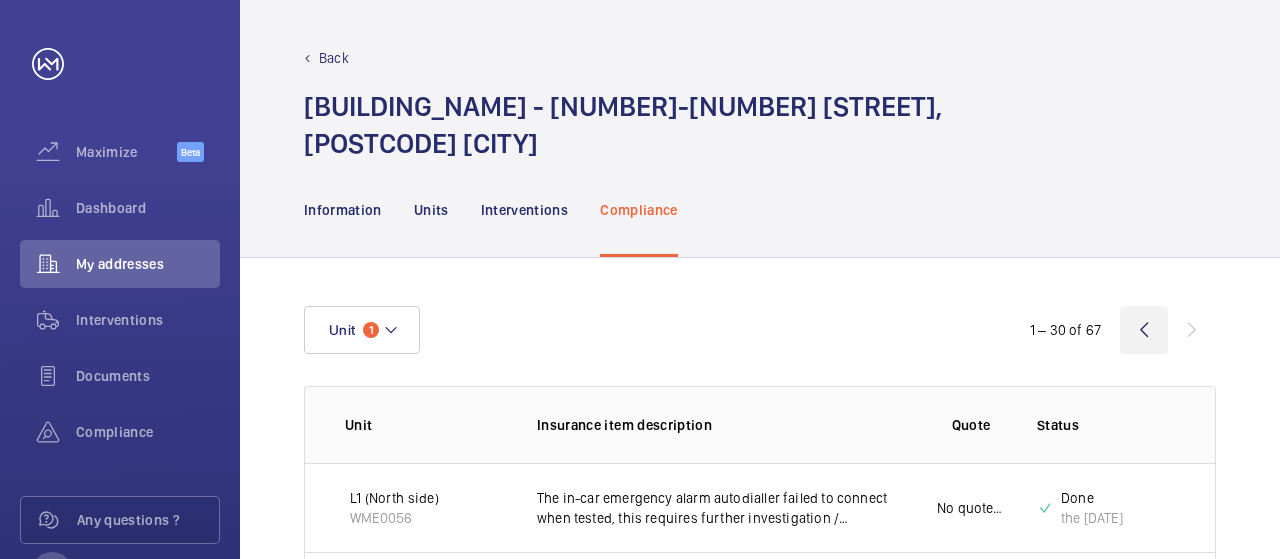 click 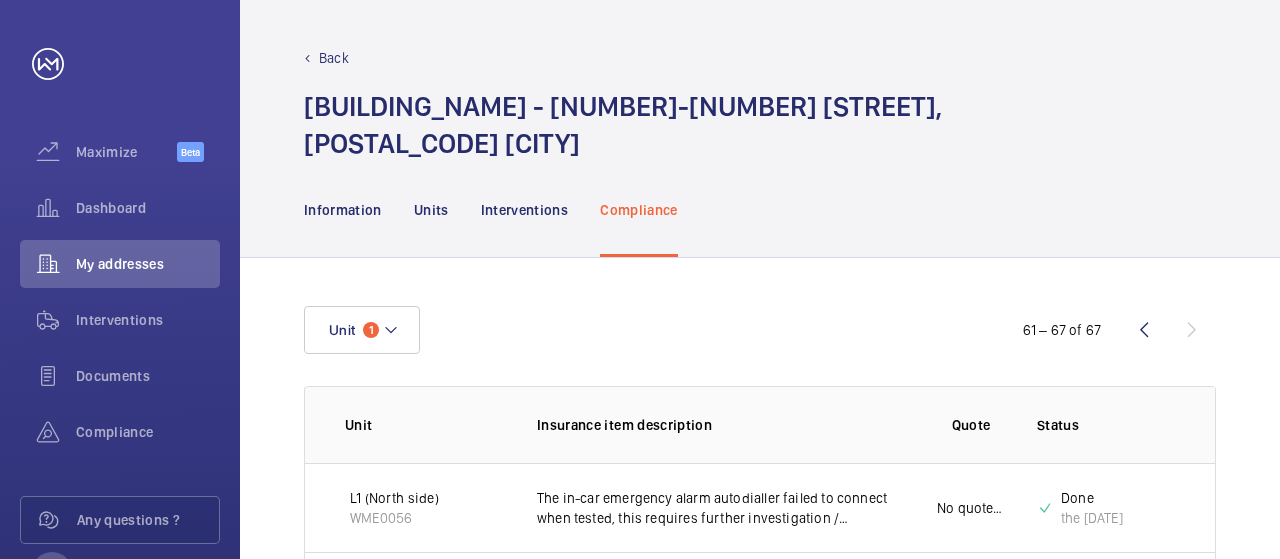 scroll, scrollTop: 0, scrollLeft: 0, axis: both 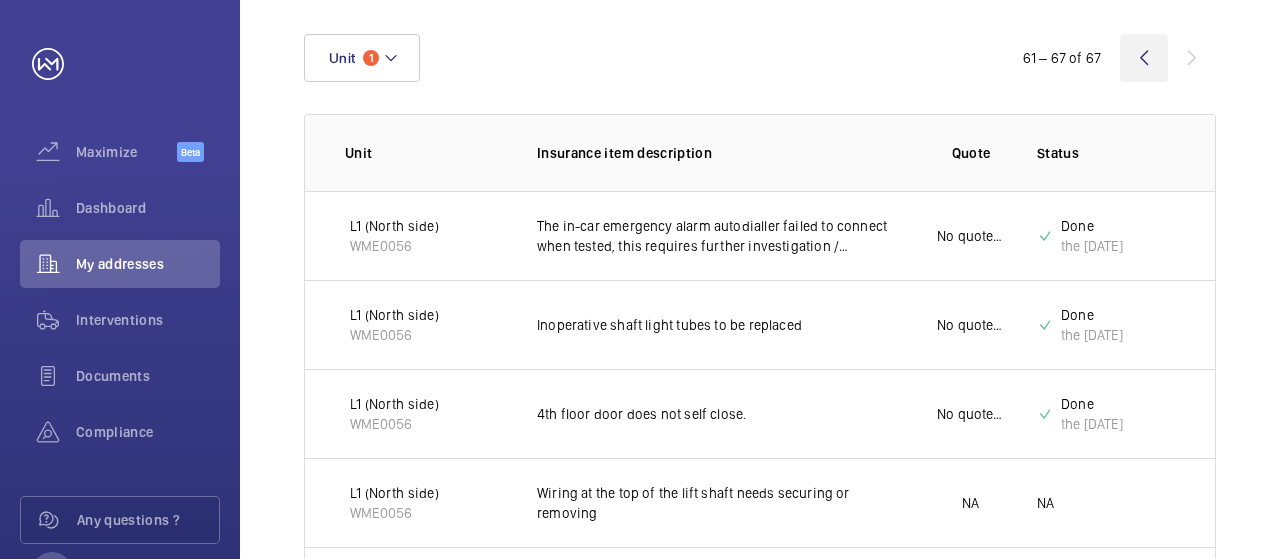 click 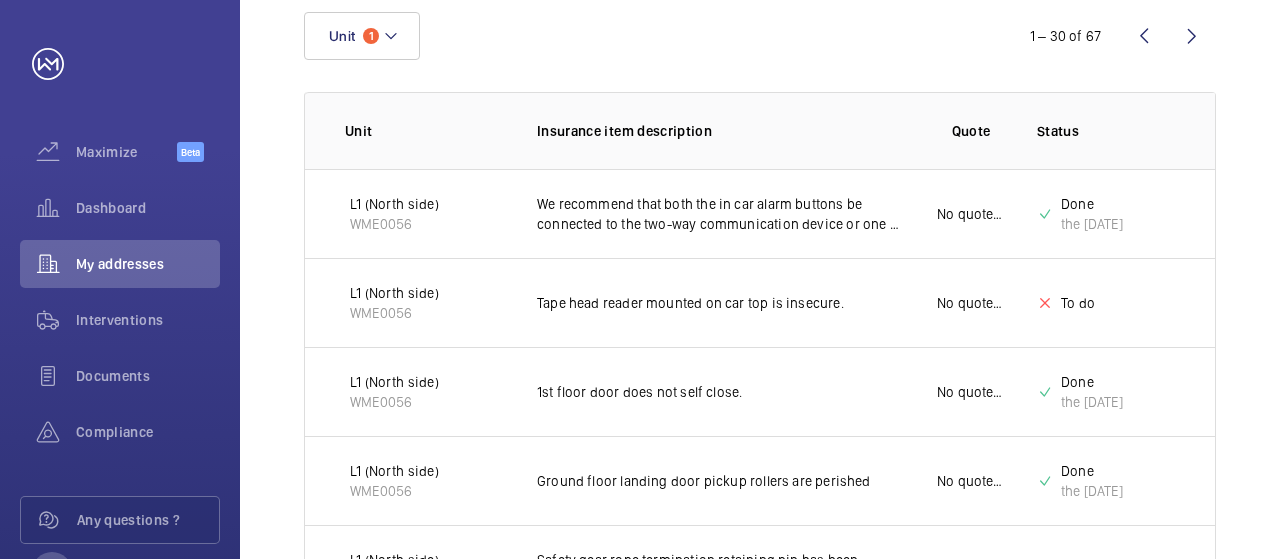 scroll, scrollTop: 212, scrollLeft: 0, axis: vertical 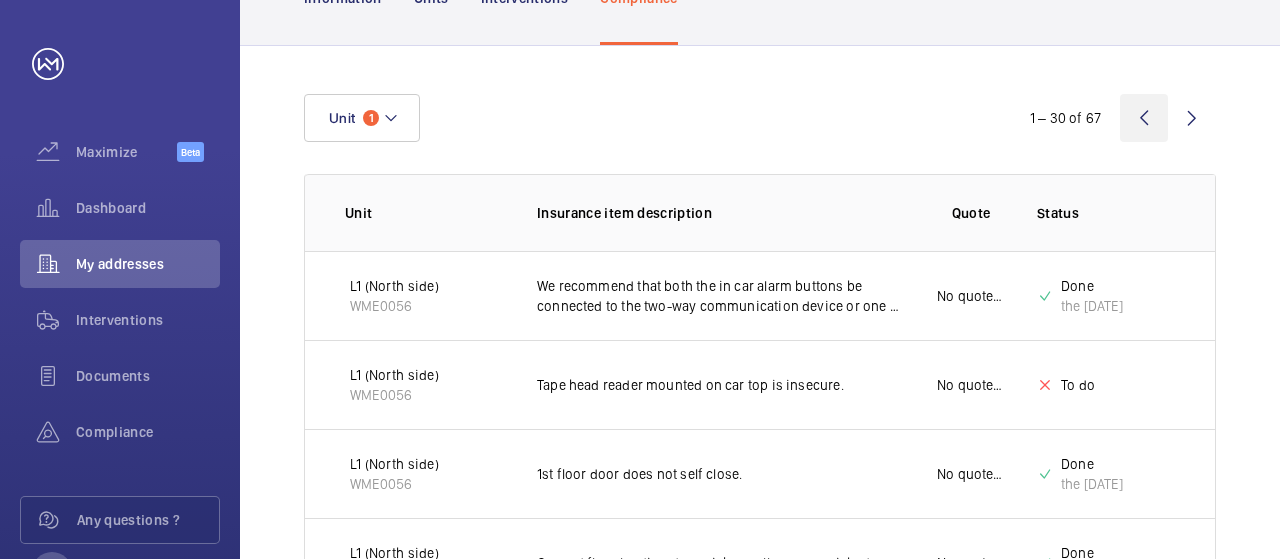 click 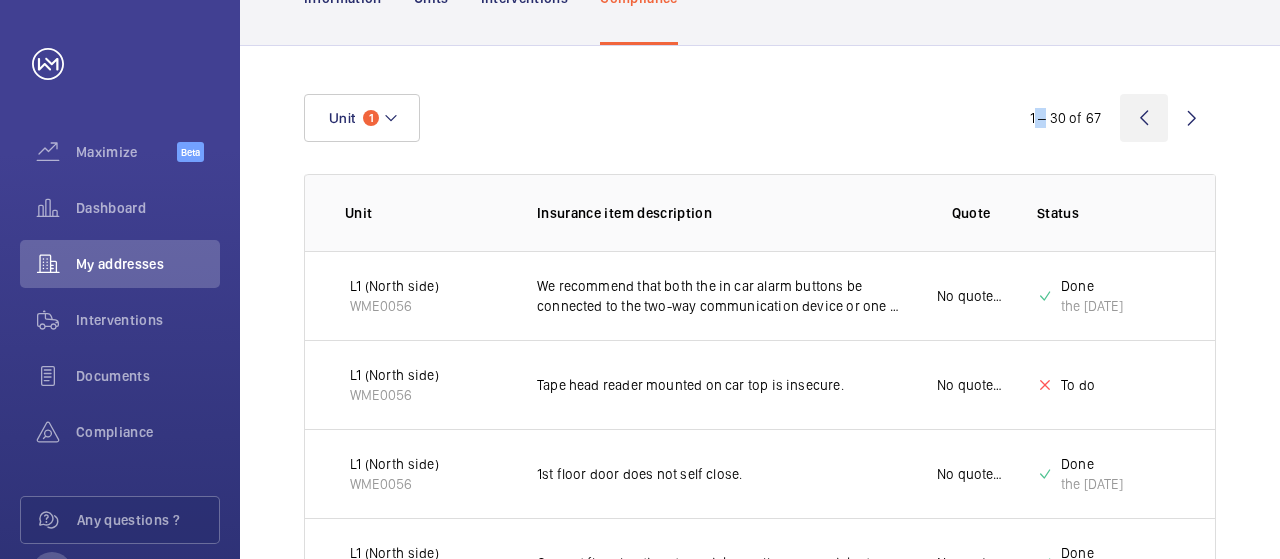 click 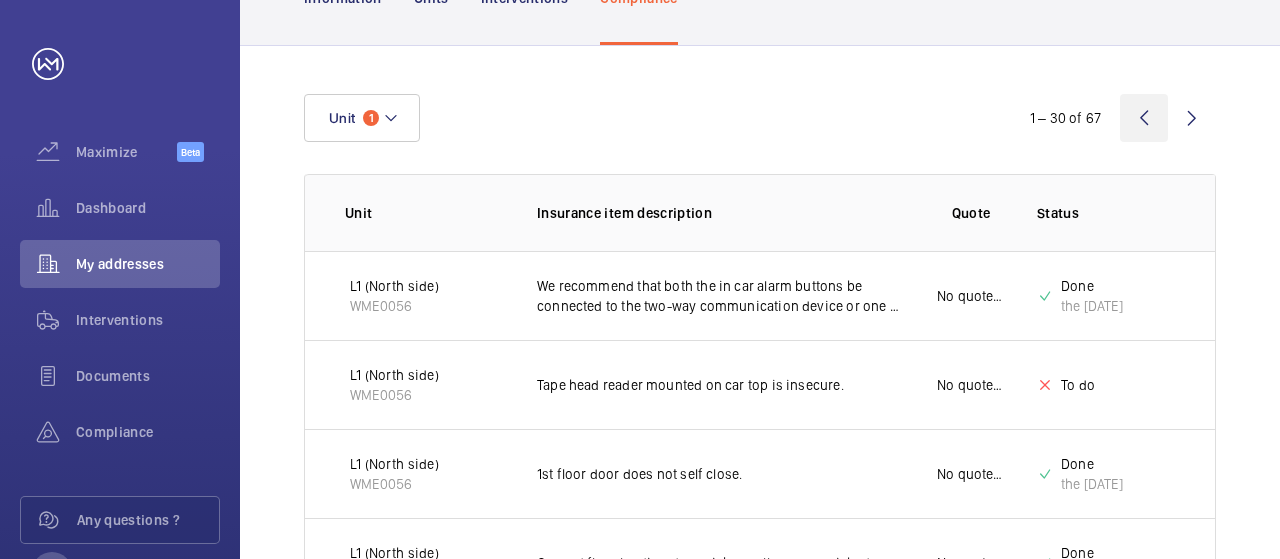 click 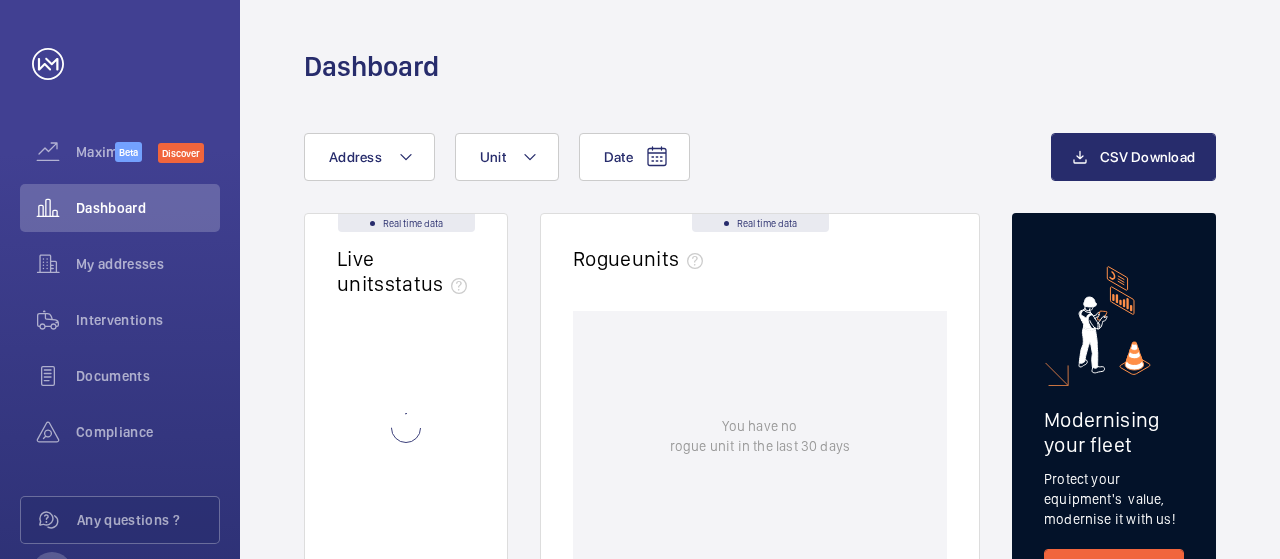 scroll, scrollTop: 0, scrollLeft: 0, axis: both 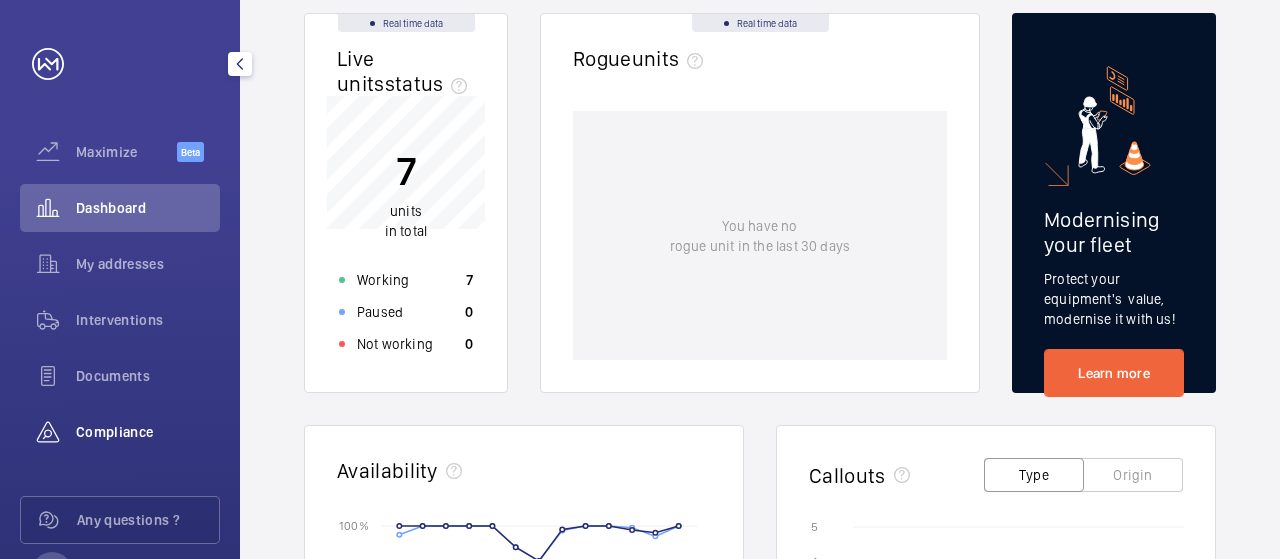 click 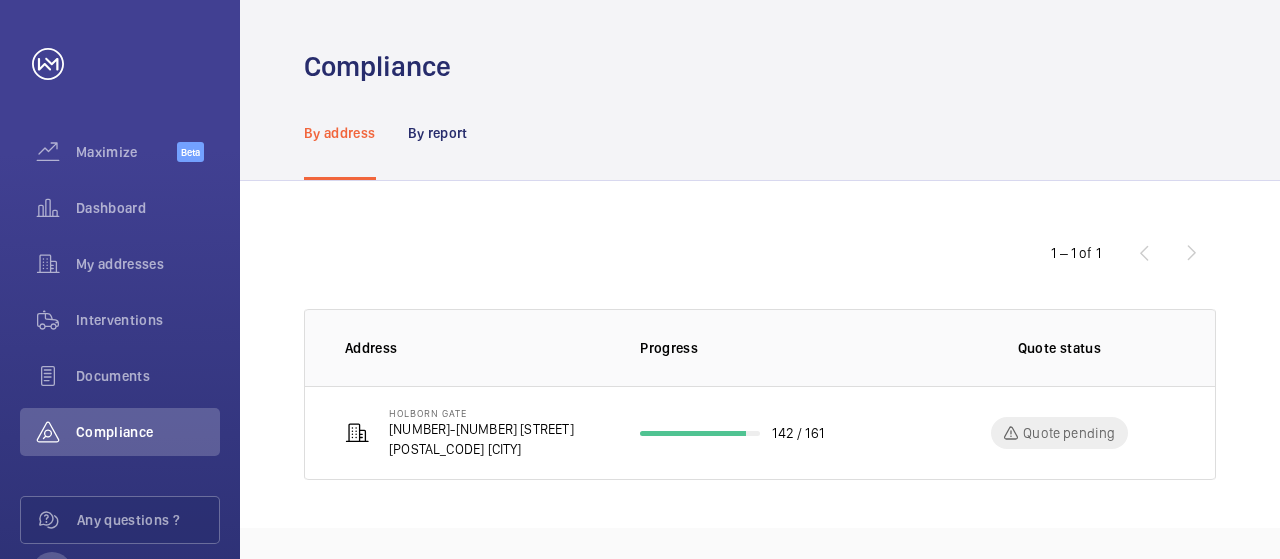scroll, scrollTop: 0, scrollLeft: 0, axis: both 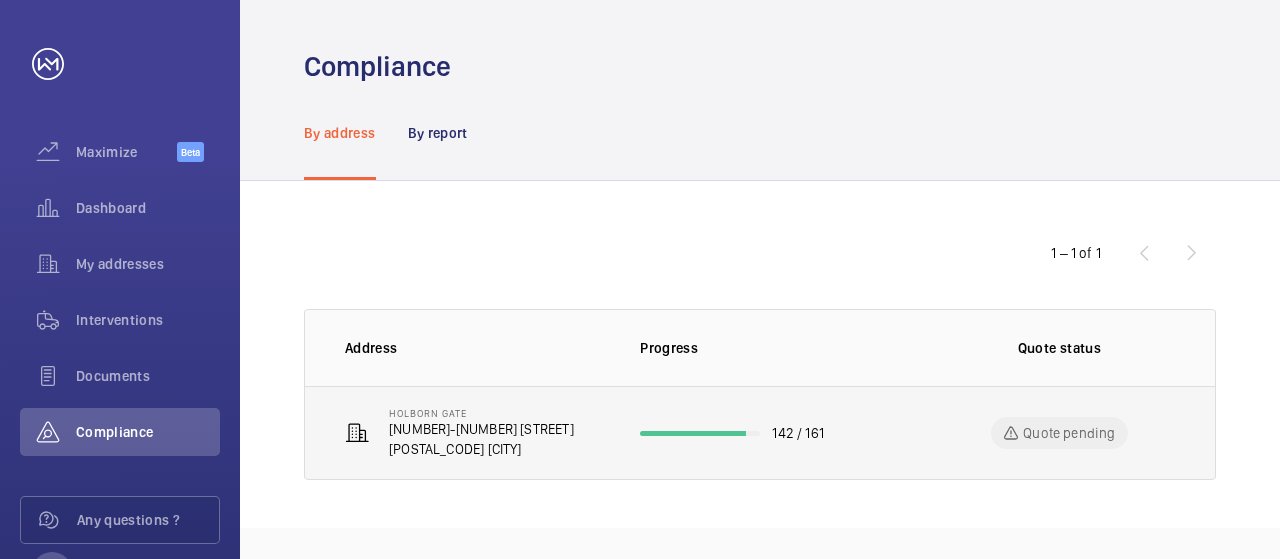click on "[POSTAL_CODE] [CITY]" 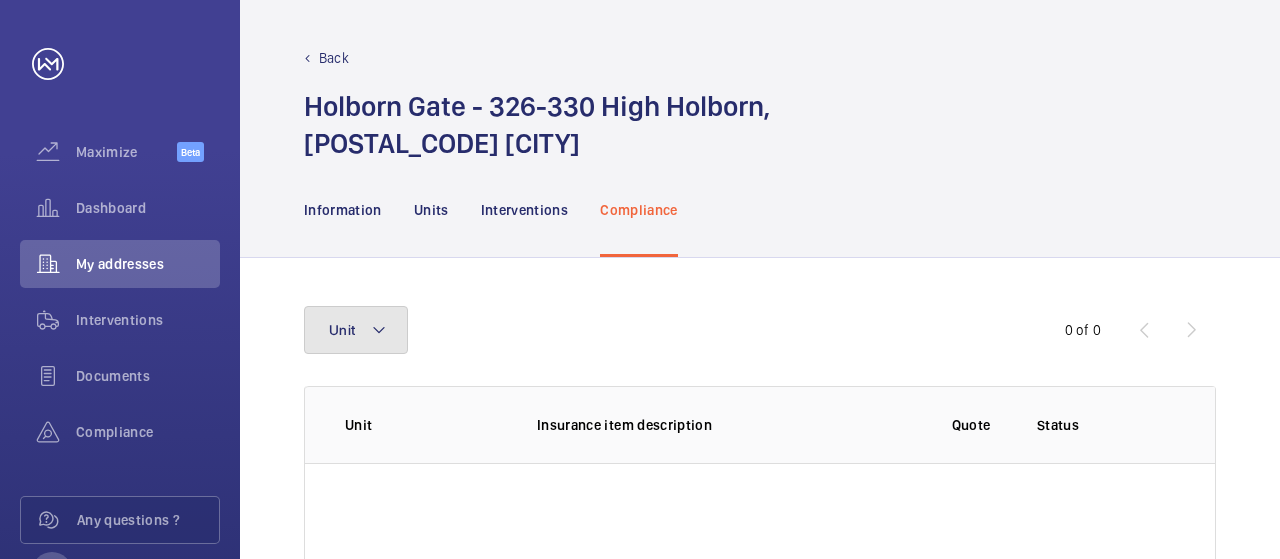 click 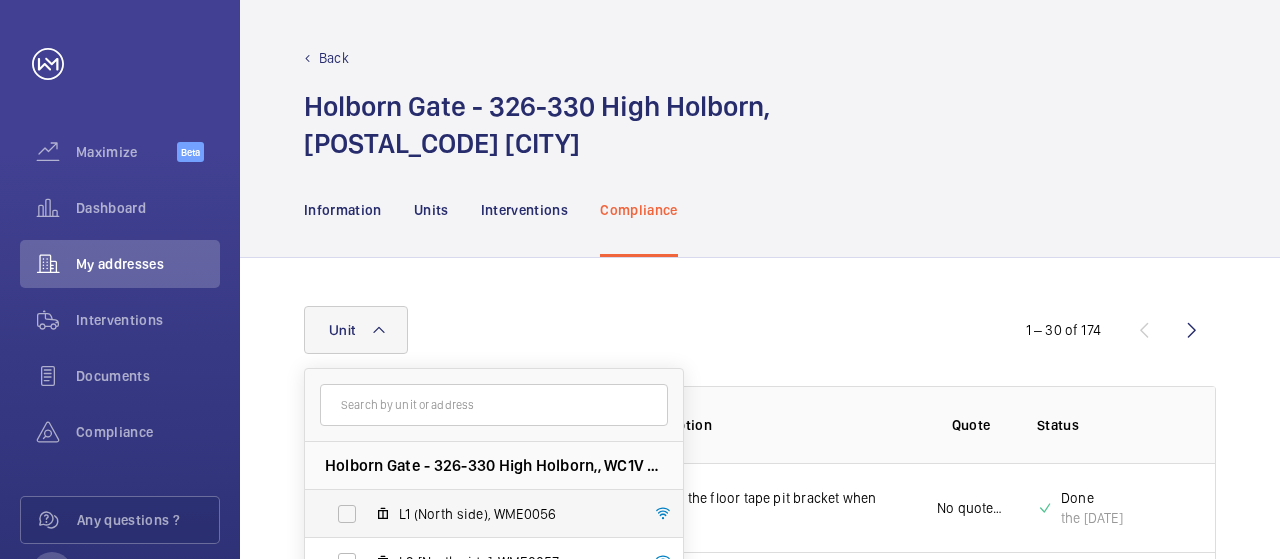 click on "L1 (North side), WME0056" at bounding box center [478, 514] 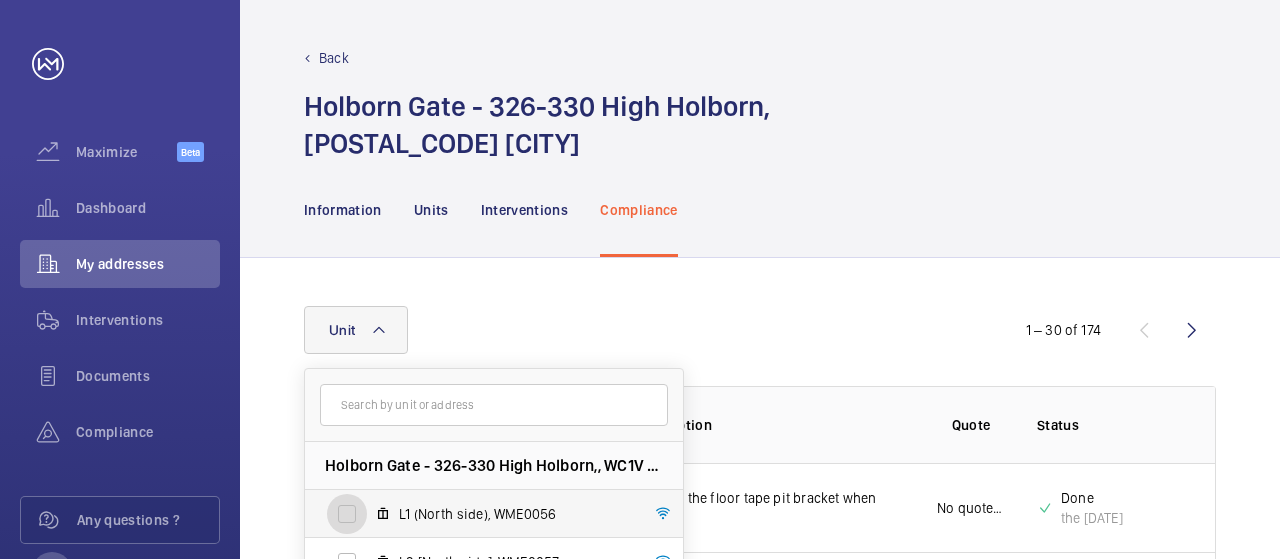 click on "L1 (North side), WME0056" at bounding box center (347, 514) 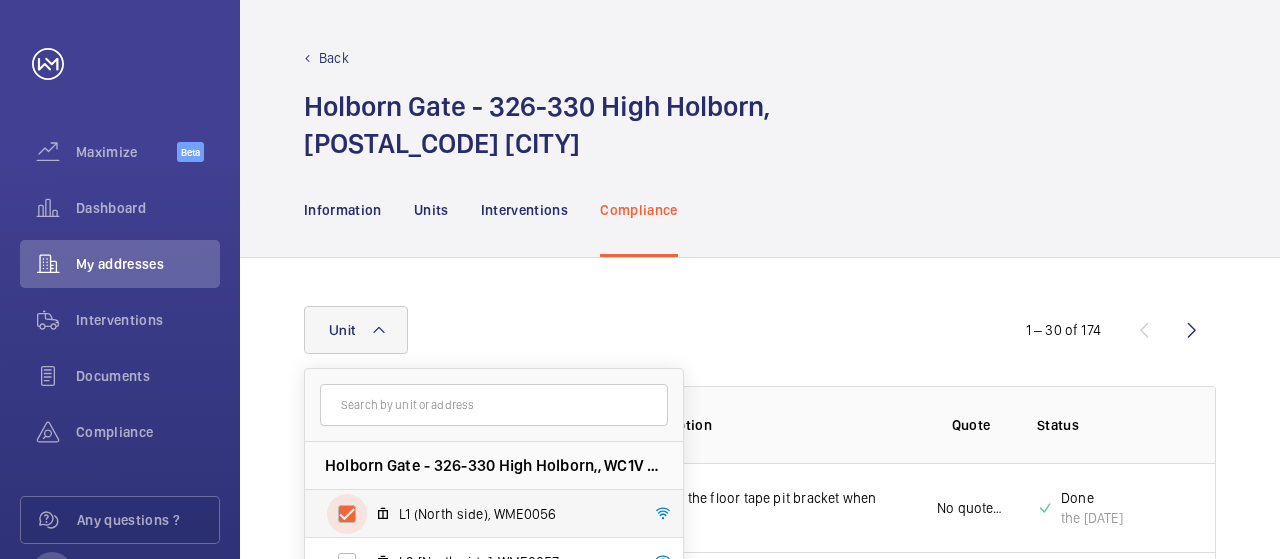 checkbox on "true" 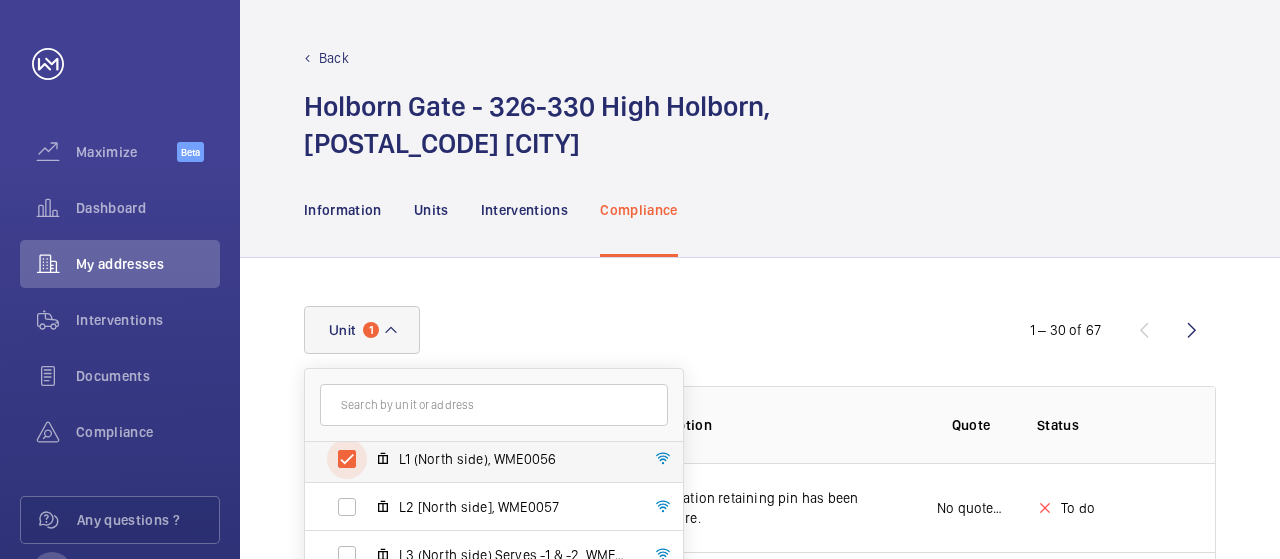 scroll, scrollTop: 74, scrollLeft: 0, axis: vertical 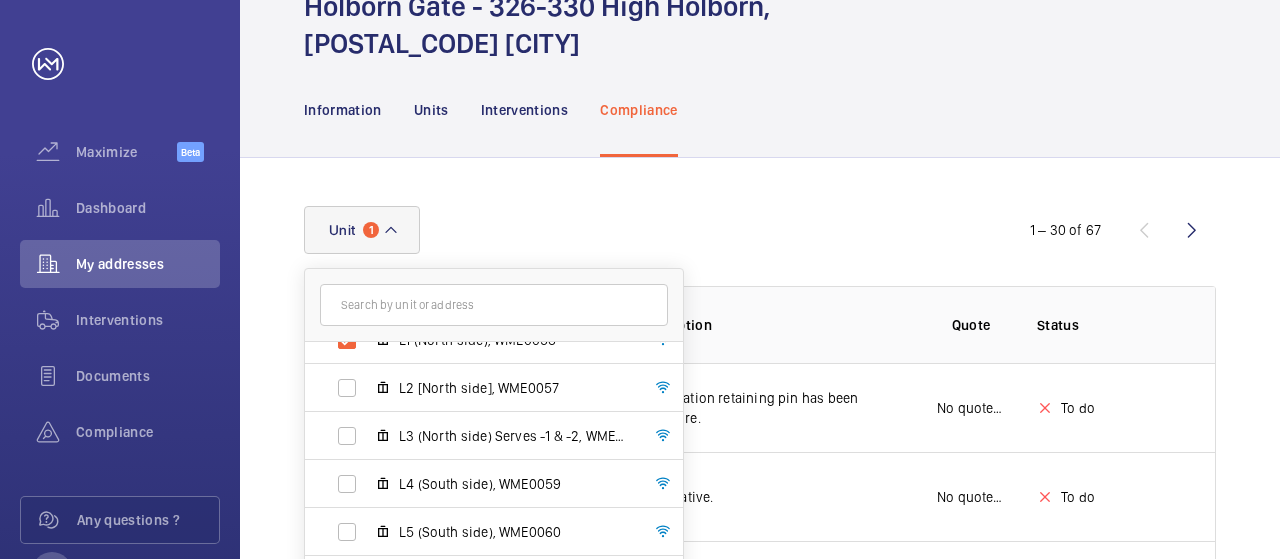 click on "Unit 1 Holborn Gate - 326-330 High Holborn,, WC1V 7PP LONDON L1 (North side), WME0056 L2 (North side), WME0057 L3 (North side) Serves -1 & -2, WME0058 L4 (South side), WME0059 L5  (South side), WME0060 L6  (South side), WME0061 L7  (South side) Goods Lift, WME0062 Reset" 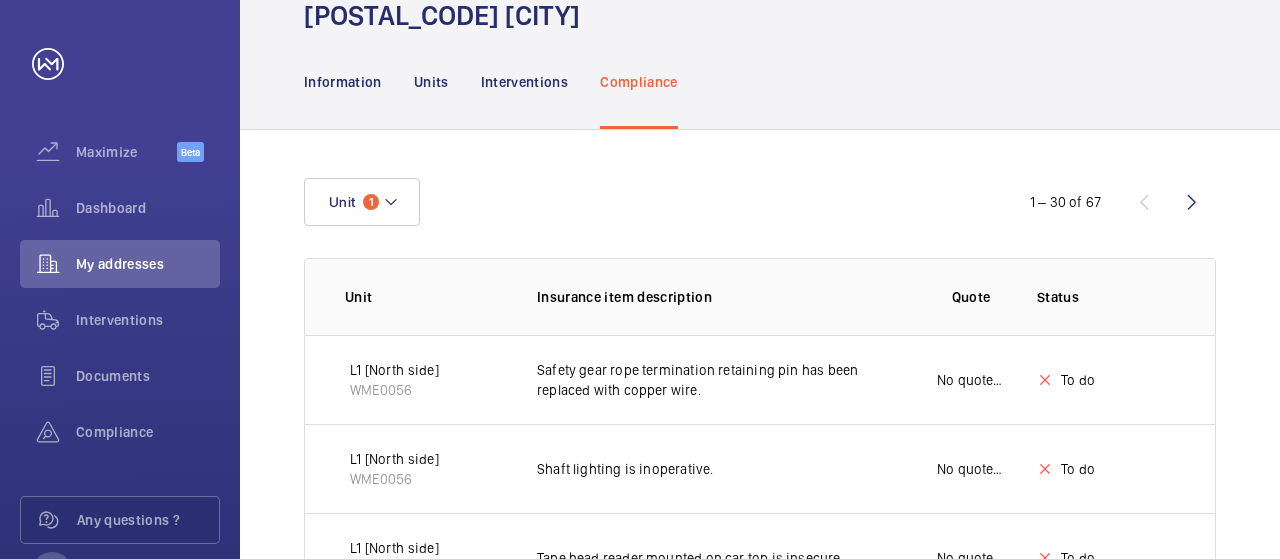 scroll, scrollTop: 200, scrollLeft: 0, axis: vertical 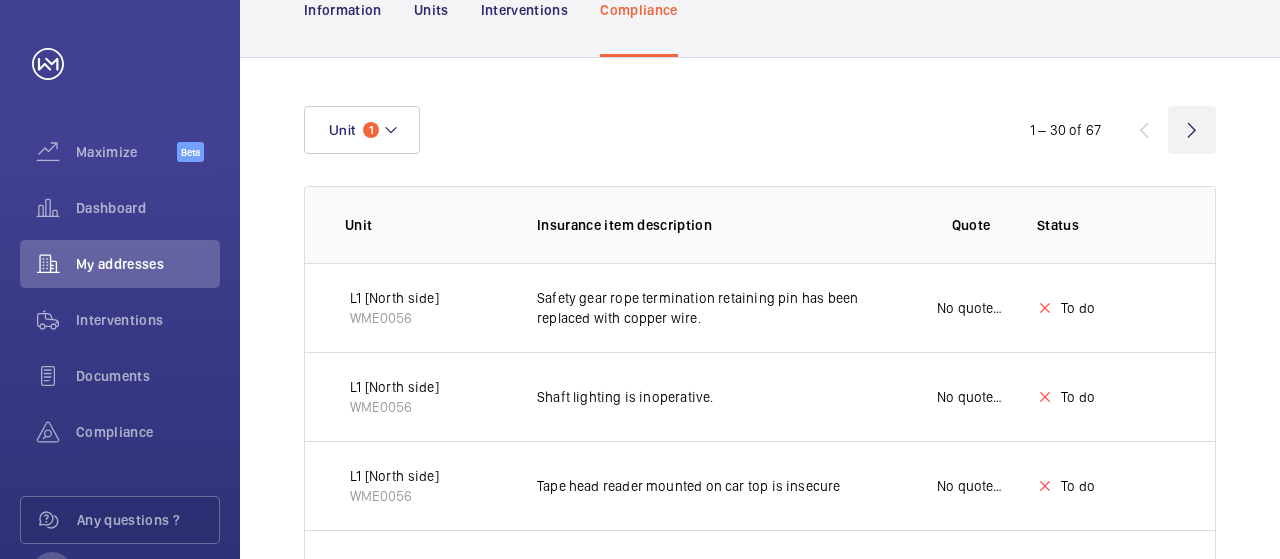 click 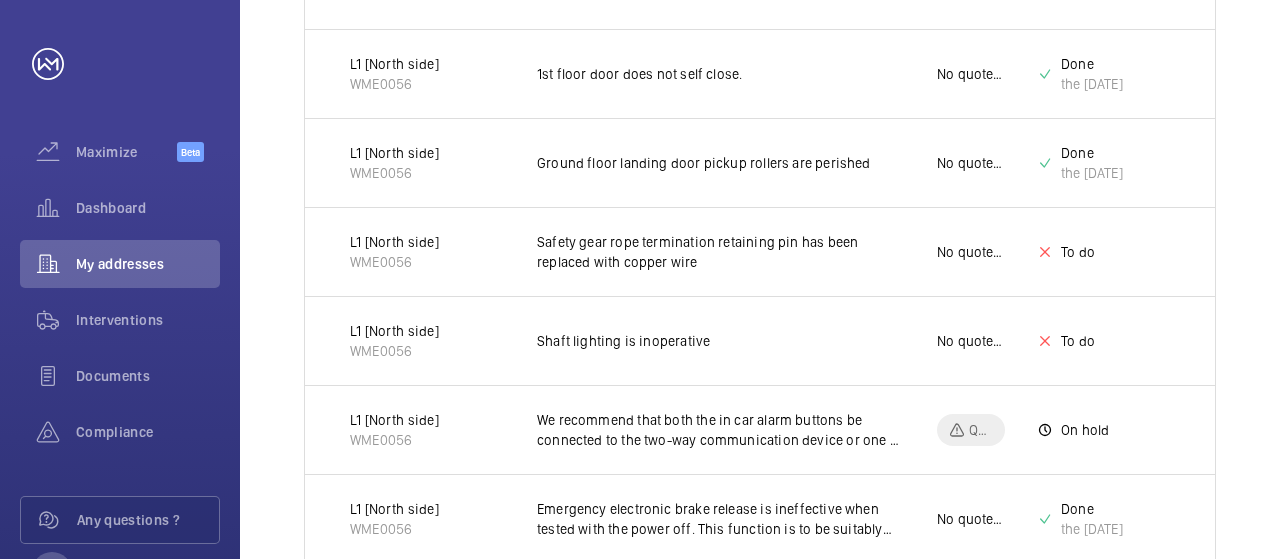 scroll, scrollTop: 312, scrollLeft: 0, axis: vertical 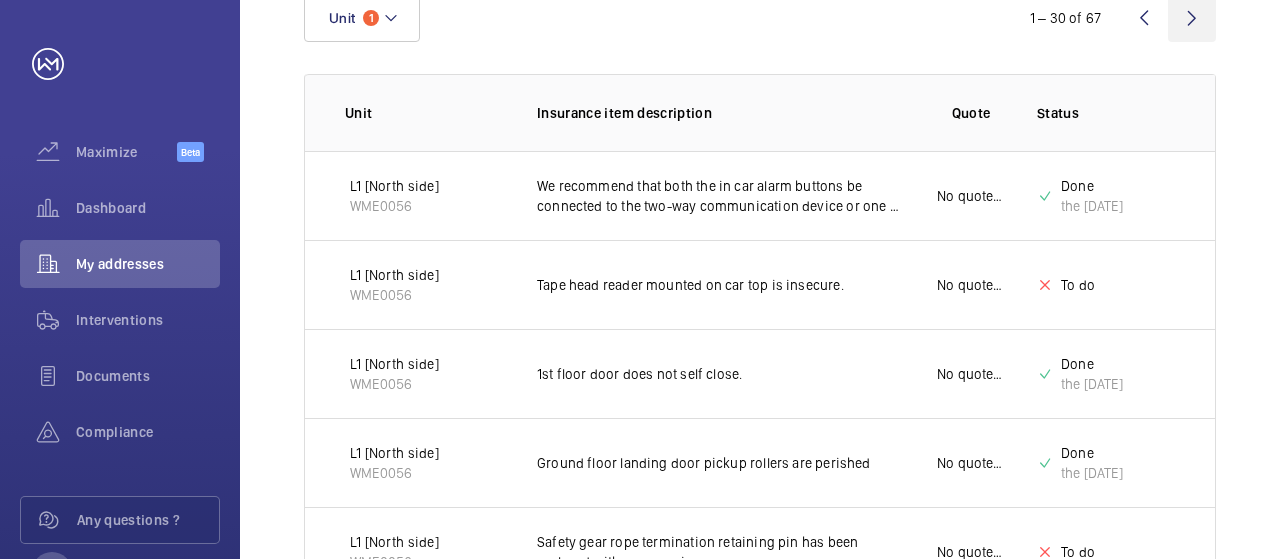 click 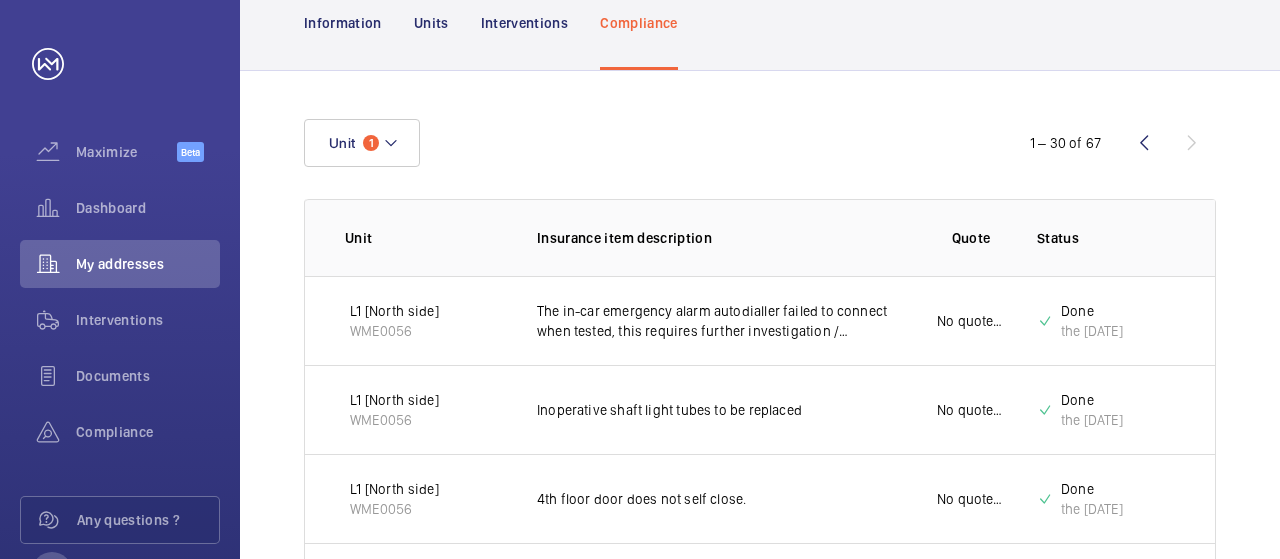 scroll, scrollTop: 0, scrollLeft: 0, axis: both 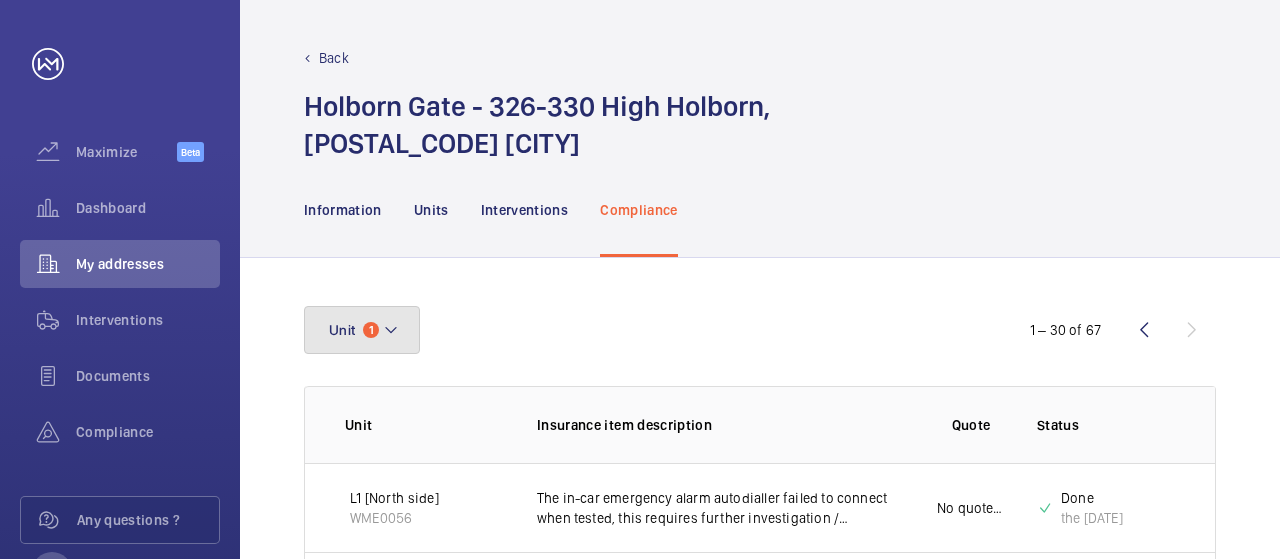 click on "Unit 1" 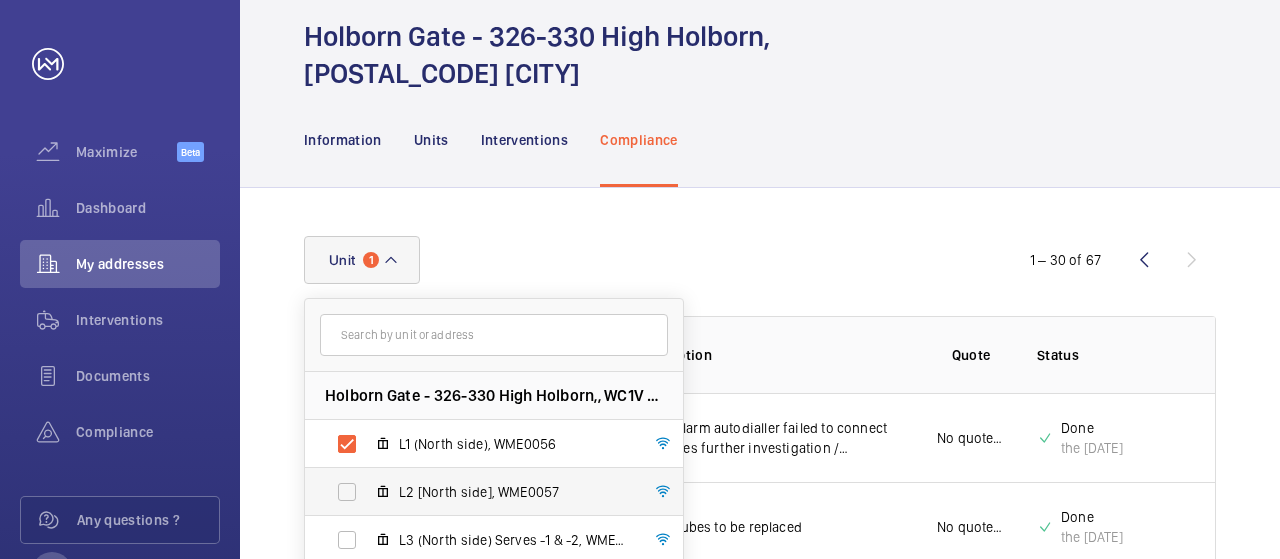 scroll, scrollTop: 100, scrollLeft: 0, axis: vertical 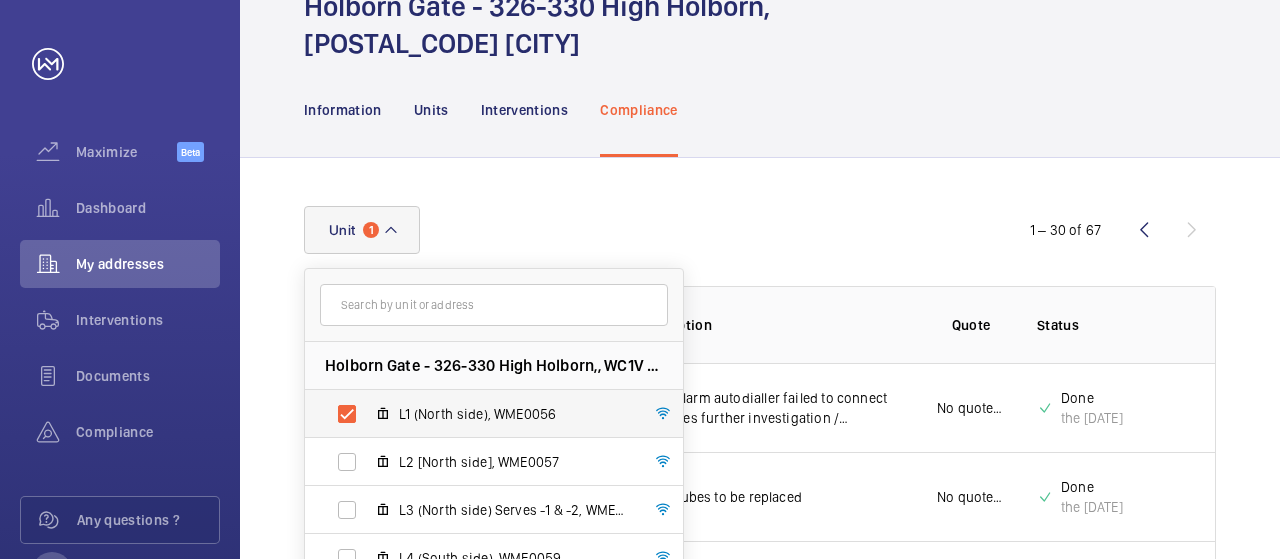 click on "L1 (North side), WME0056" at bounding box center [478, 414] 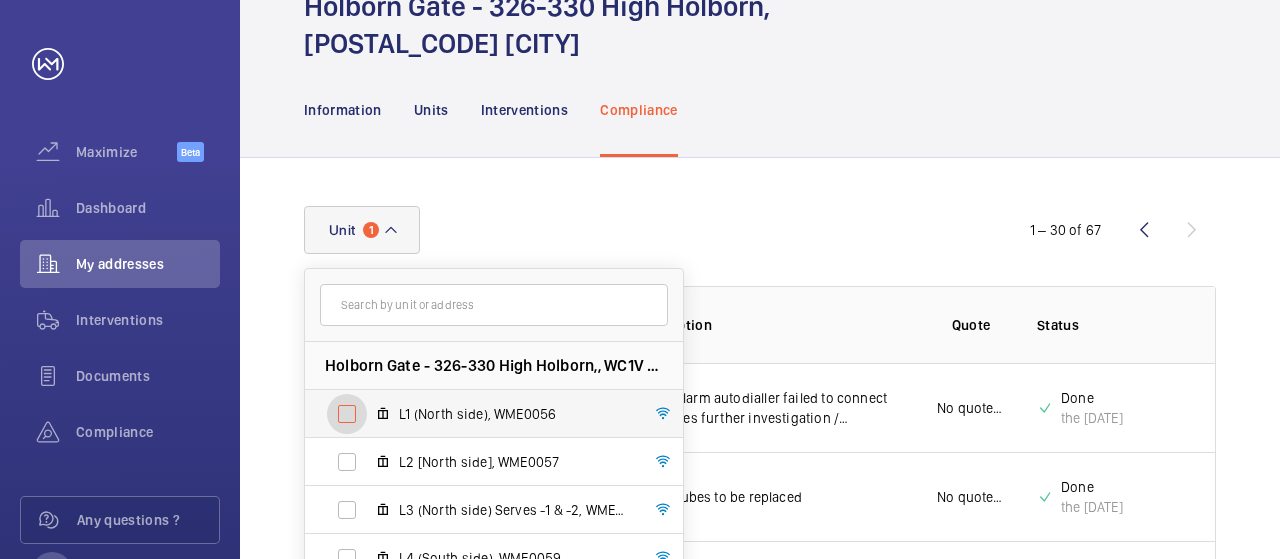 checkbox on "false" 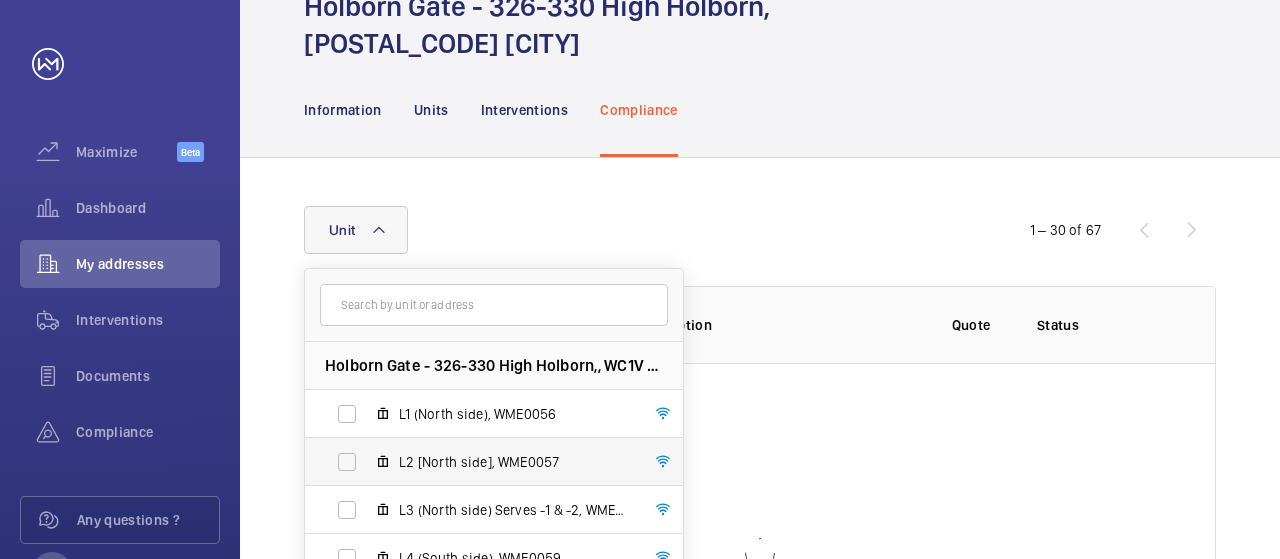 click on "L2 (North side), WME0057" at bounding box center (478, 462) 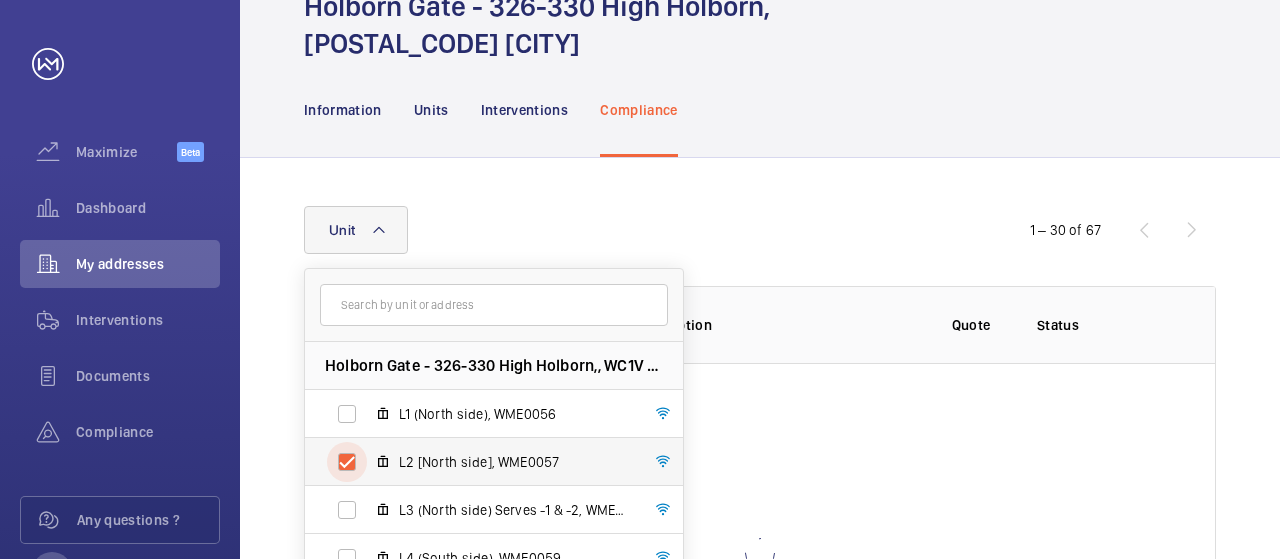 checkbox on "true" 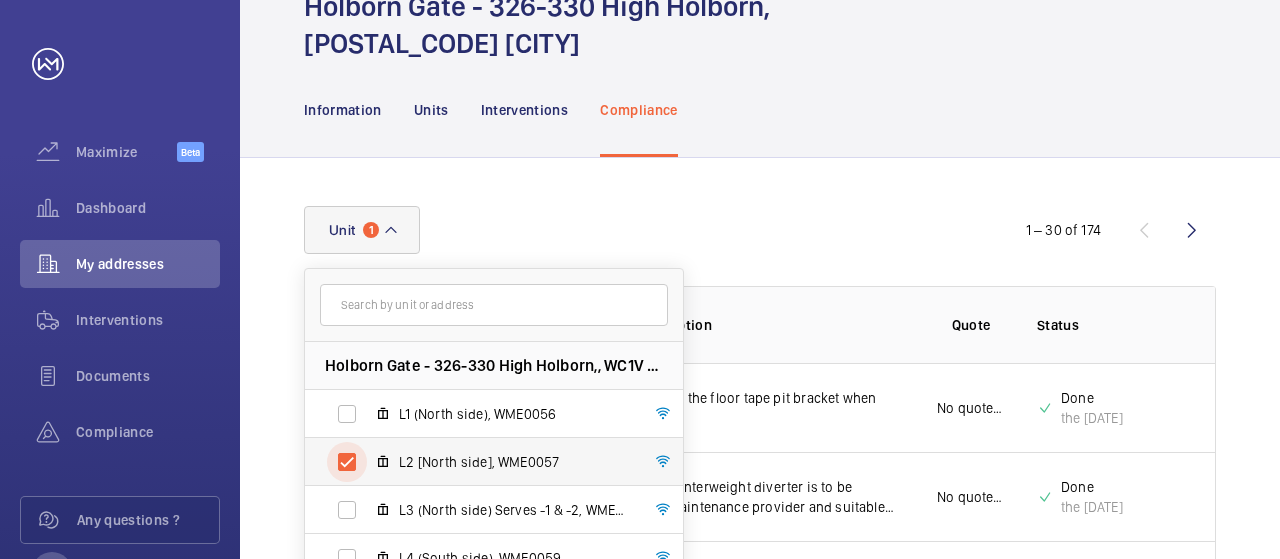 scroll, scrollTop: 100, scrollLeft: 0, axis: vertical 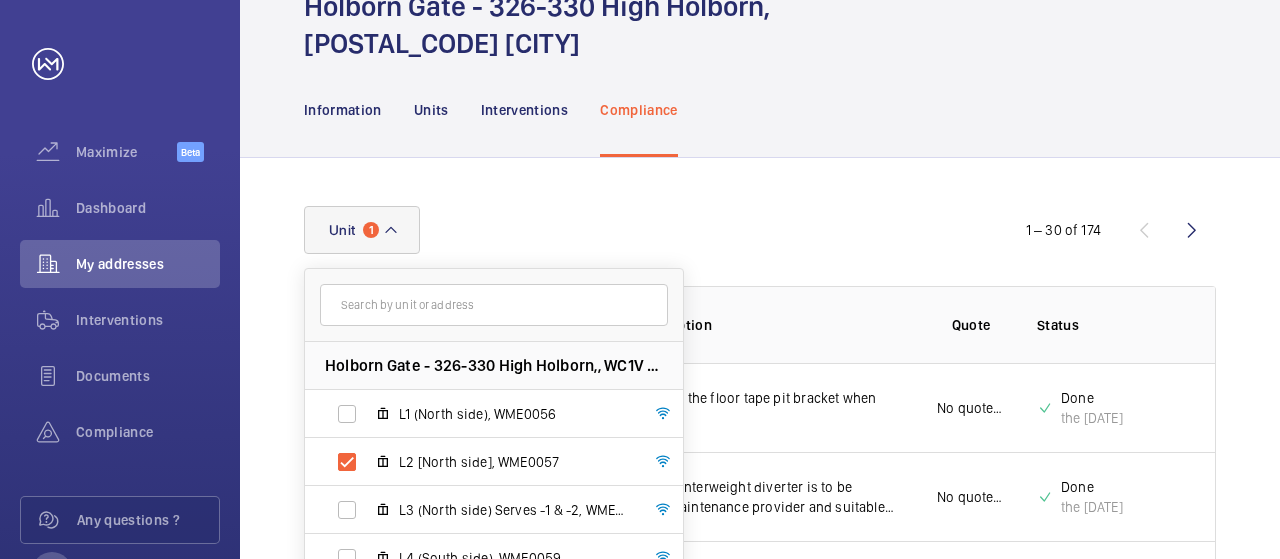 click on "Unit 1 Holborn Gate - 326-330 High Holborn,, WC1V 7PP LONDON L1 (North side), WME0056 L2 (North side), WME0057 L3 (North side) Serves -1 & -2, WME0058 L4 (South side), WME0059 L5  (South side), WME0060 L6  (South side), WME0061 L7  (South side) Goods Lift, WME0062 Reset" 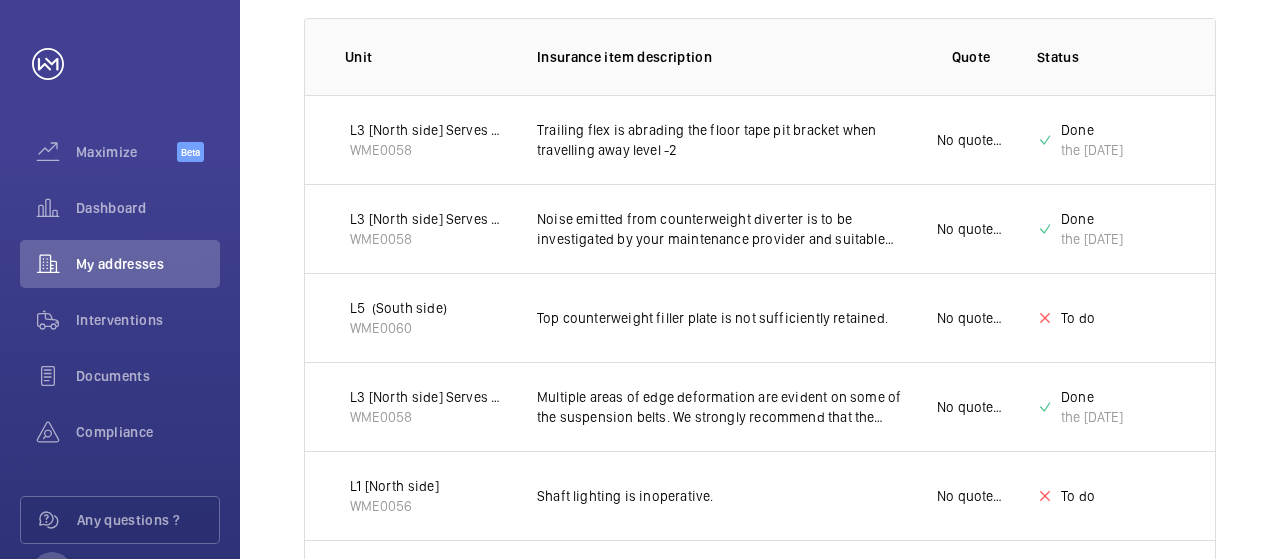scroll, scrollTop: 300, scrollLeft: 0, axis: vertical 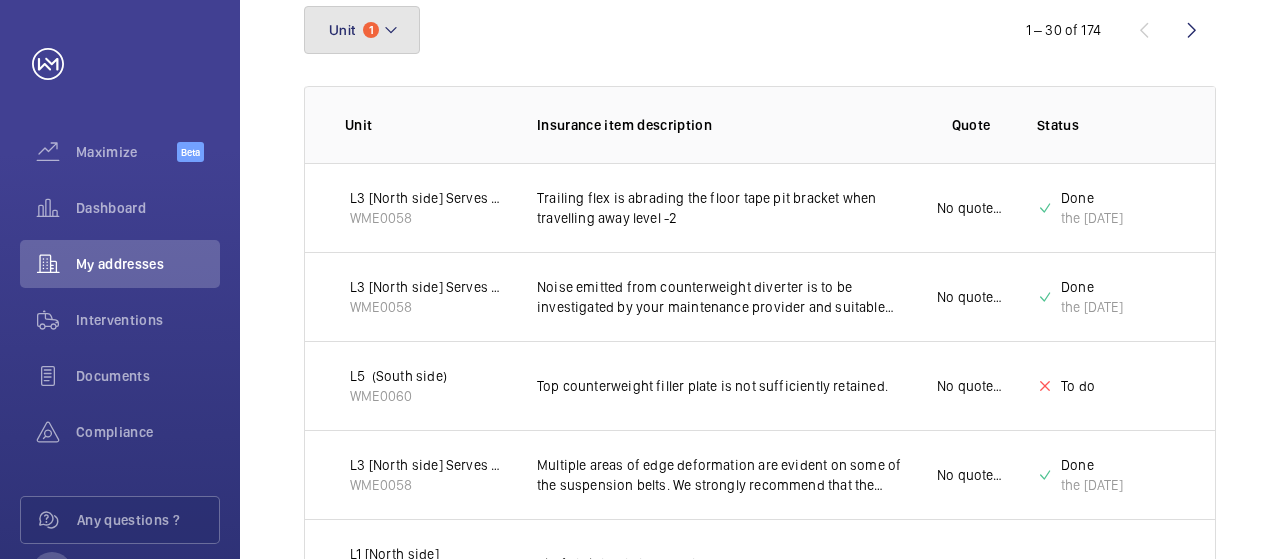 click on "Unit 1" 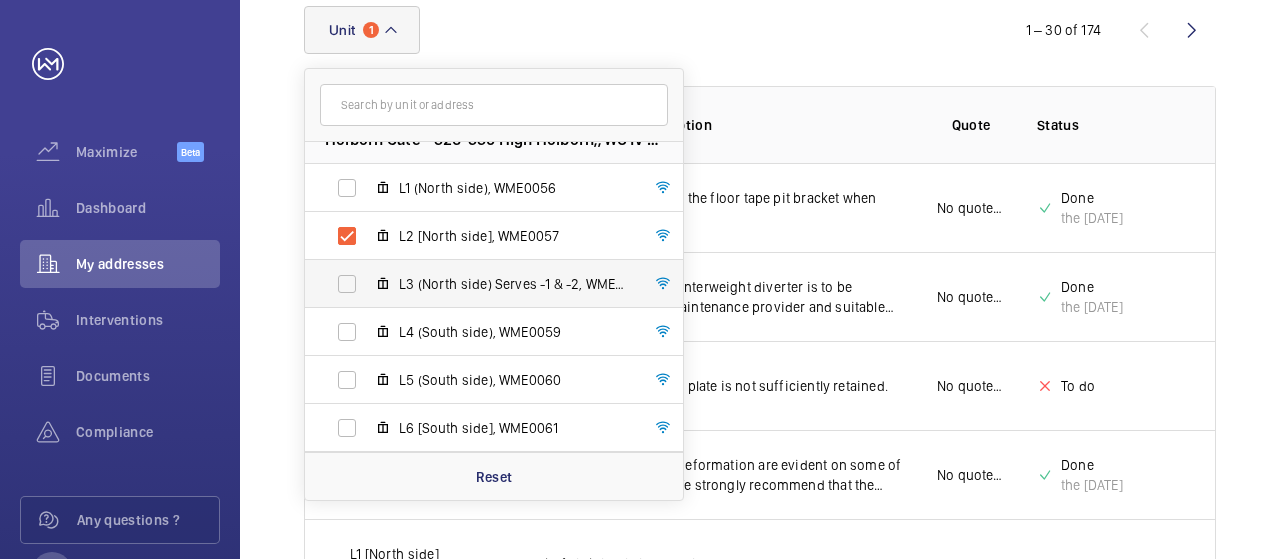 scroll, scrollTop: 0, scrollLeft: 0, axis: both 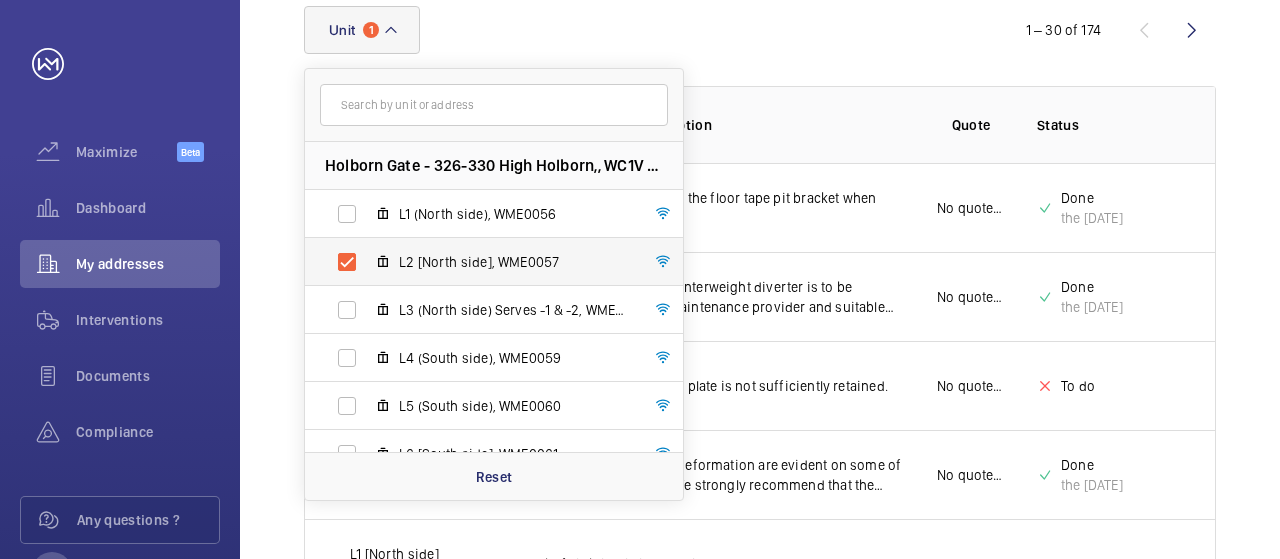 click on "L2 (North side), WME0057" at bounding box center (478, 262) 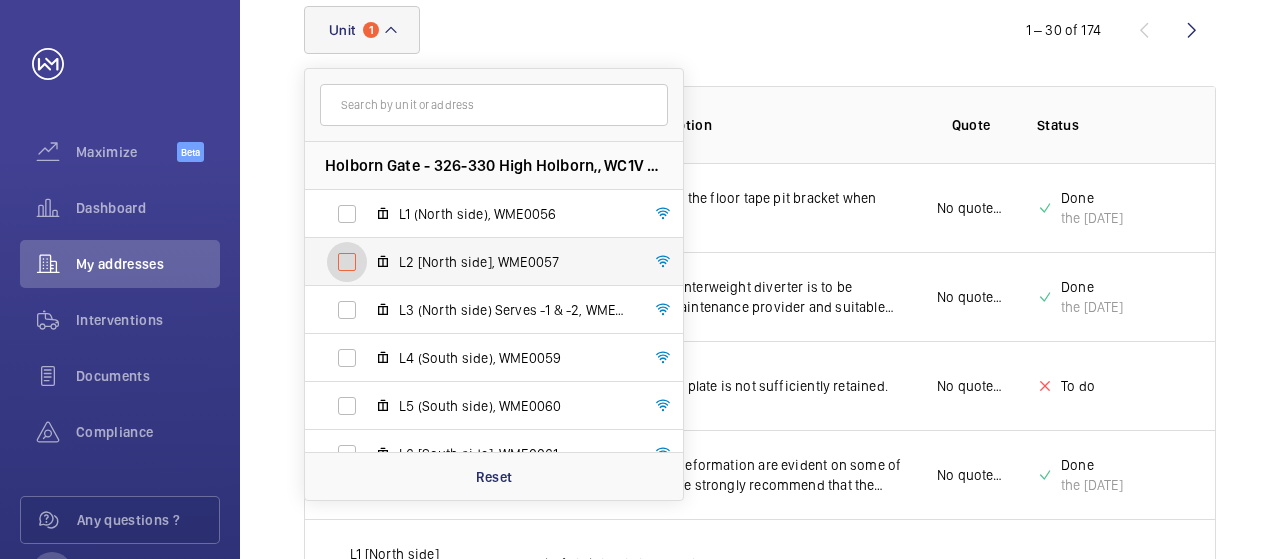 checkbox on "false" 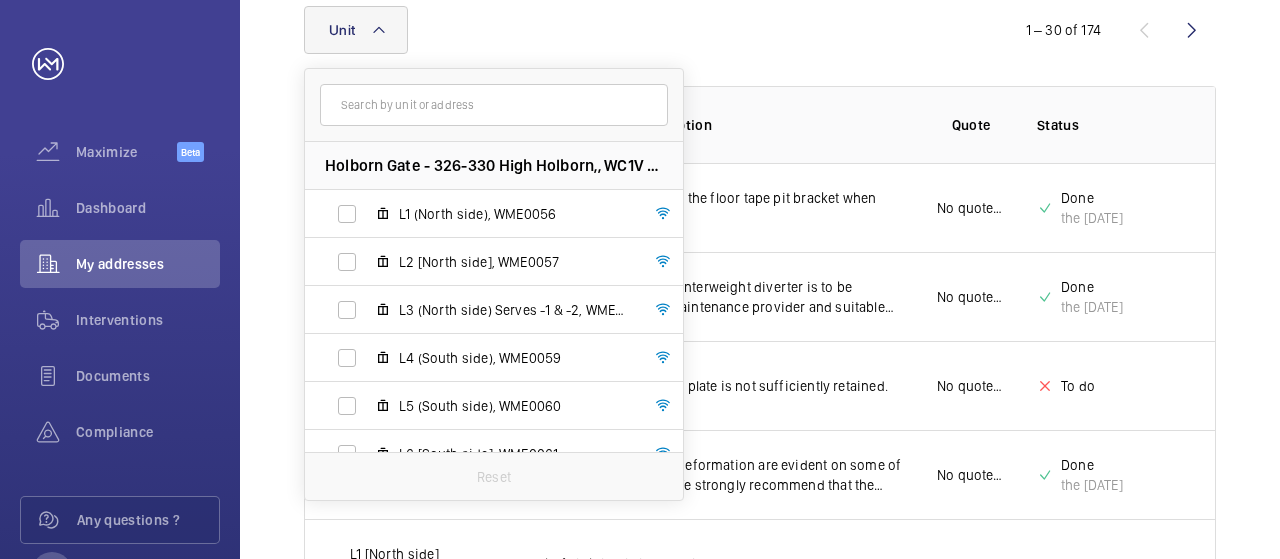 click on "Unit Holborn Gate - 326-330 High Holborn,, WC1V 7PP LONDON L1 (North side), WME0056 L2 (North side), WME0057 L3 (North side) Serves -1 & -2, WME0058 L4 (South side), WME0059 L5  (South side), WME0060 L6  (South side), WME0061 L7  (South side) Goods Lift, WME0062 Reset" 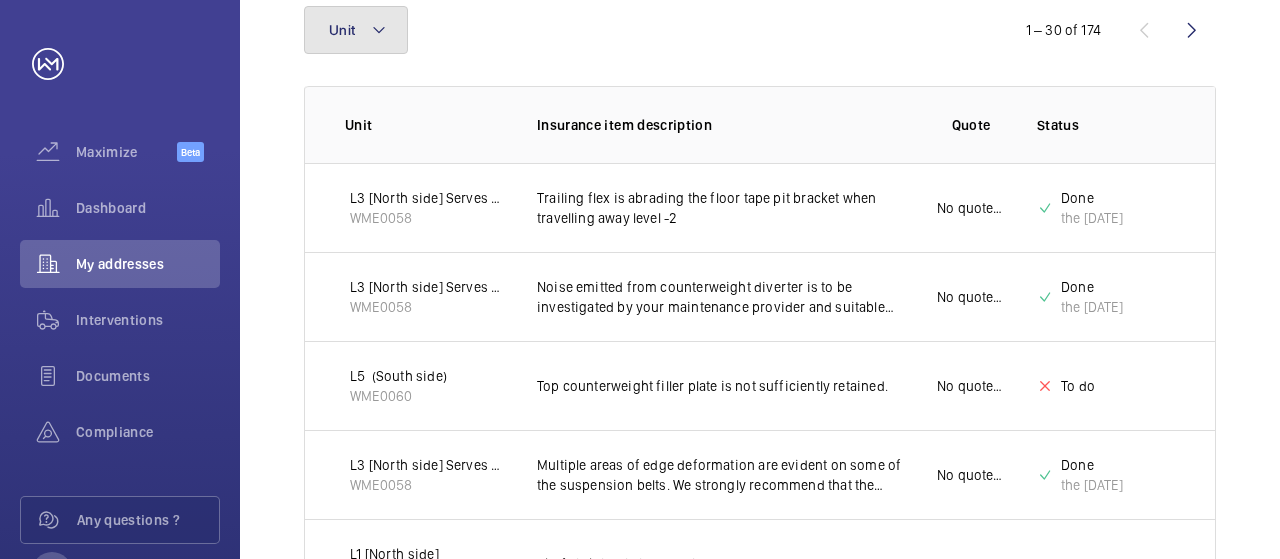 click on "Unit" 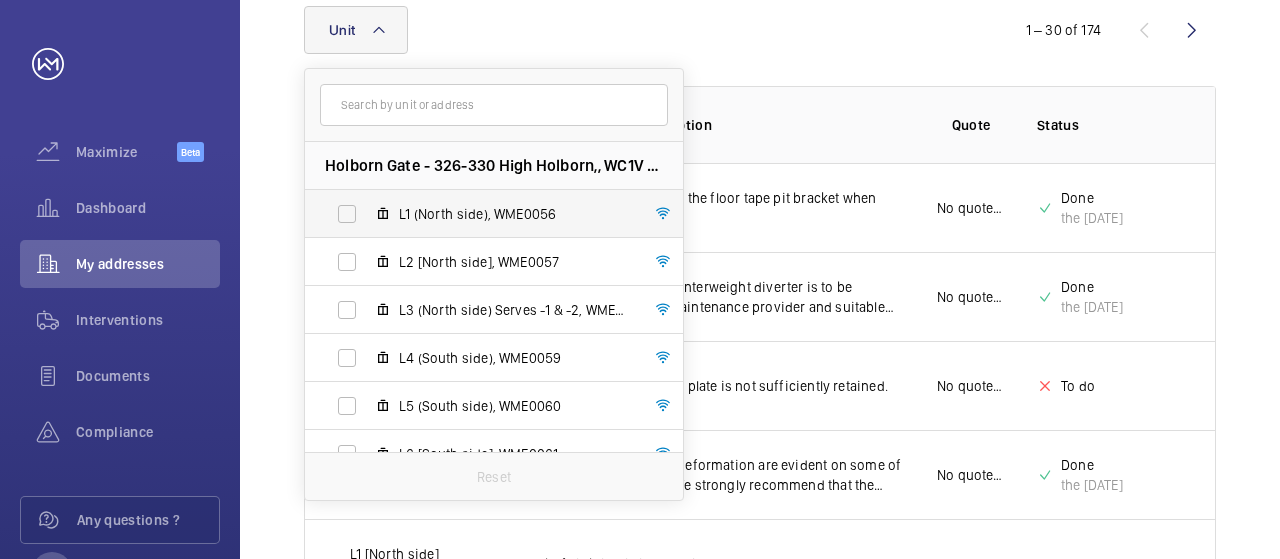 click on "L1 (North side), WME0056" at bounding box center (478, 214) 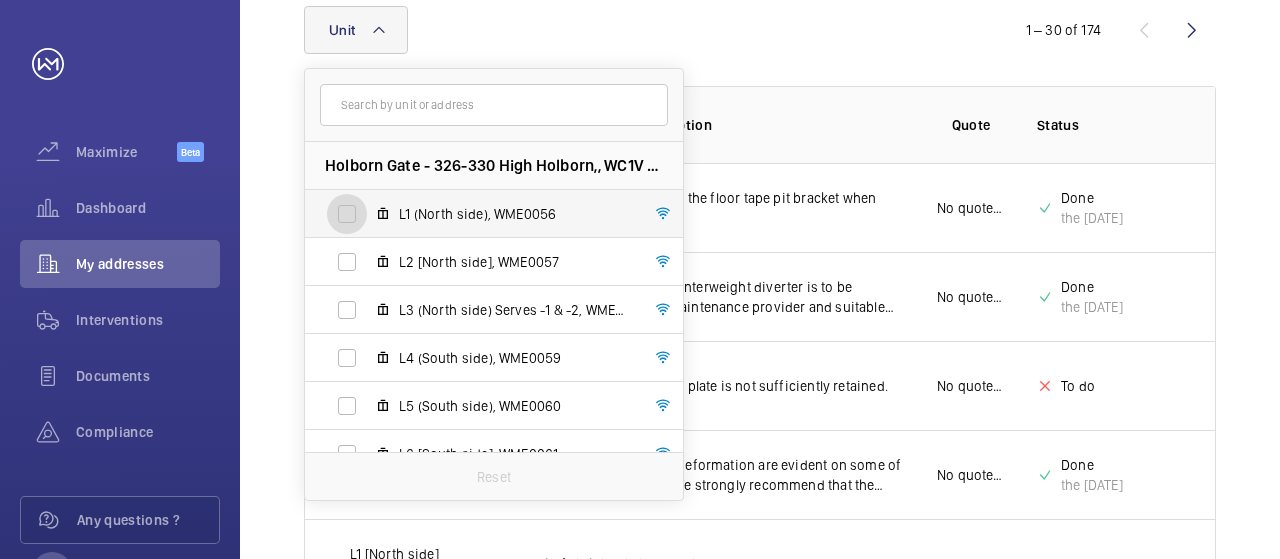 click on "L1 (North side), WME0056" at bounding box center [347, 214] 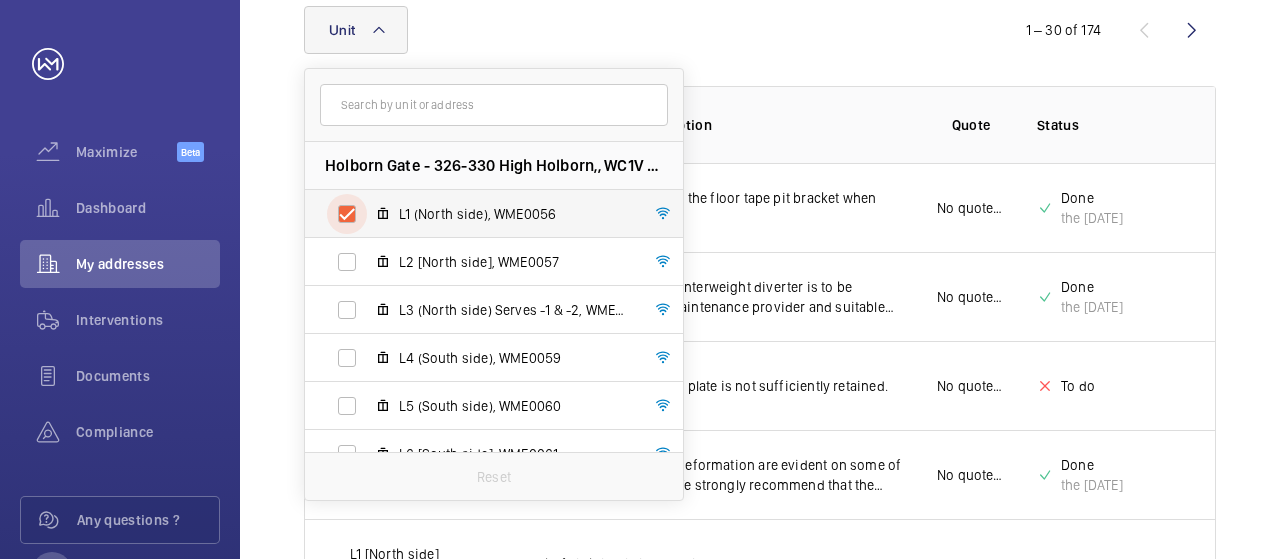 checkbox on "true" 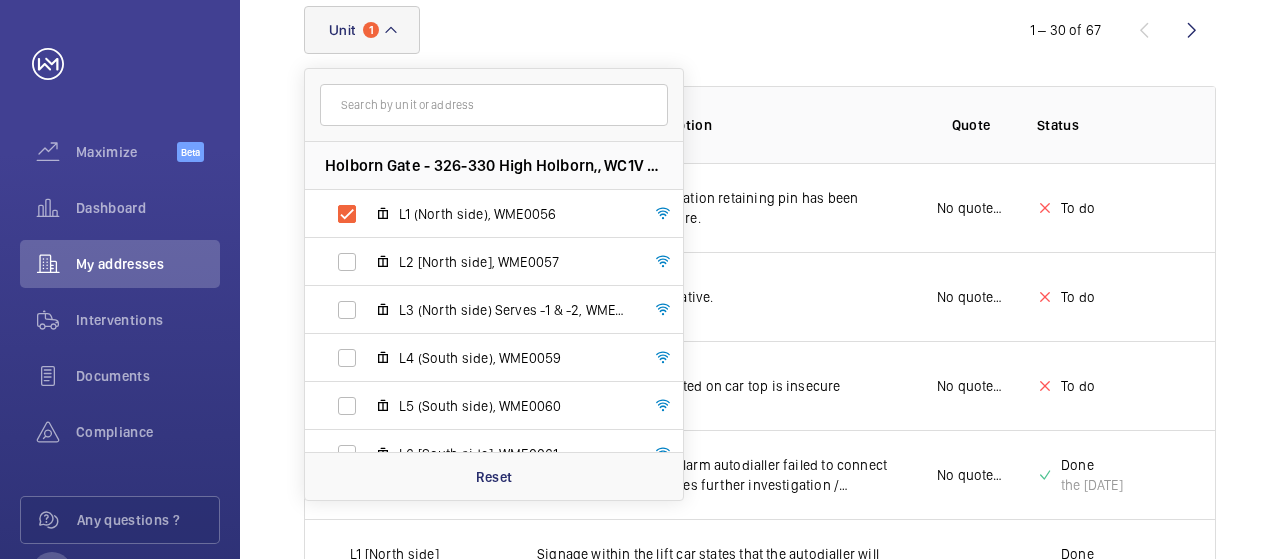 click on "Unit 1 Holborn Gate - 326-330 High Holborn,, WC1V 7PP LONDON L1 (North side), WME0056 L2 (North side), WME0057 L3 (North side) Serves -1 & -2, WME0058 L4 (South side), WME0059 L5  (South side), WME0060 L6  (South side), WME0061 L7  (South side) Goods Lift, WME0062 Reset  1 – 30 of 67  Unit Insurance item description Quote Status Certificate  L1 (North side)   WME0056  Safety gear rope termination retaining pin has been replaced with
copper wire.  No quote needed  To do  L1 (North side)   WME0056  Shaft lighting is inoperative.  No quote needed  To do  L1 (North side)   WME0056  Tape head reader mounted on car top is insecure  No quote needed  To do  L1 (North side)   WME0056  The in-car emergency alarm autodialler failed to connect when tested, this requires further investigation / rectification within one month.  No quote needed  Done the 22/08/2022   L1 (North side)   WME0056   No quote needed  Done the 02/11/2020   L1 (North side)   WME0056   No quote needed  Done the 11/11/2020   WME0056  Done" 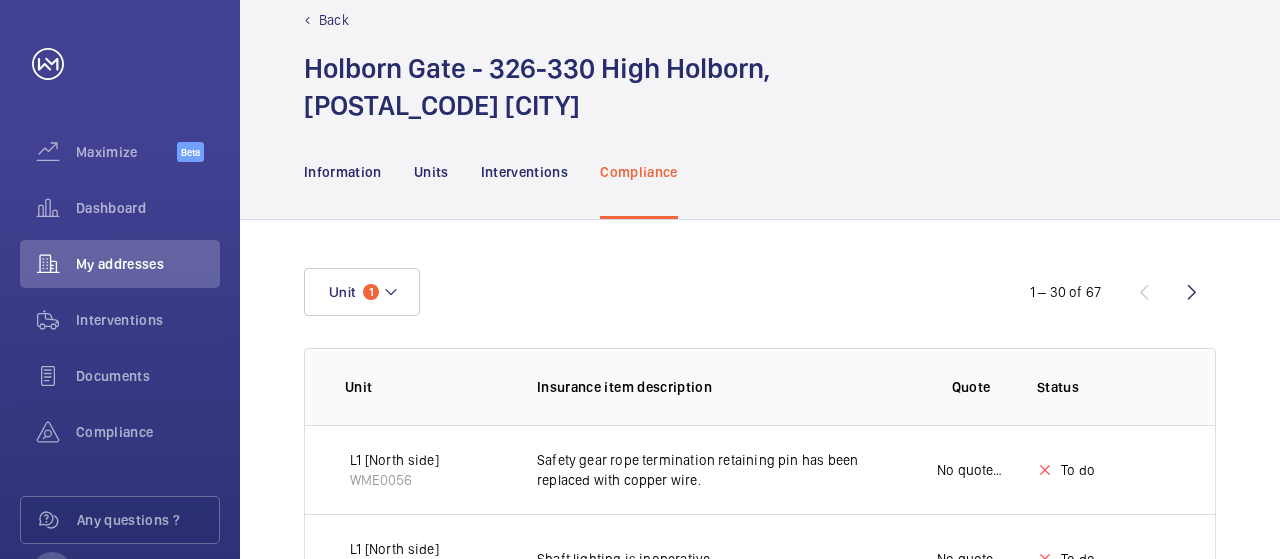scroll, scrollTop: 0, scrollLeft: 0, axis: both 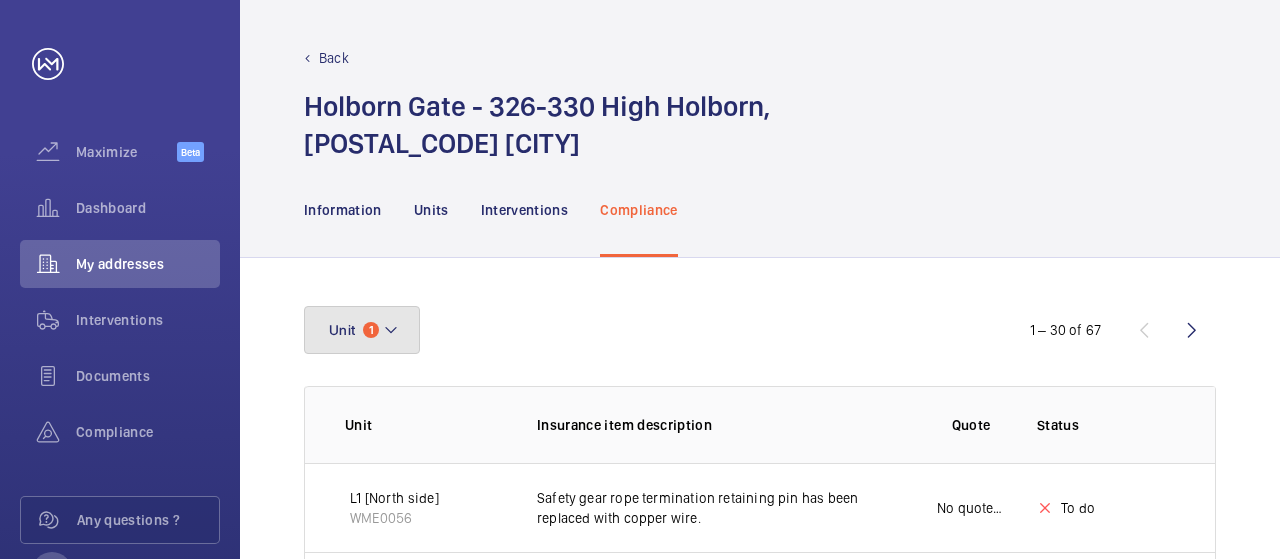 click on "Unit" 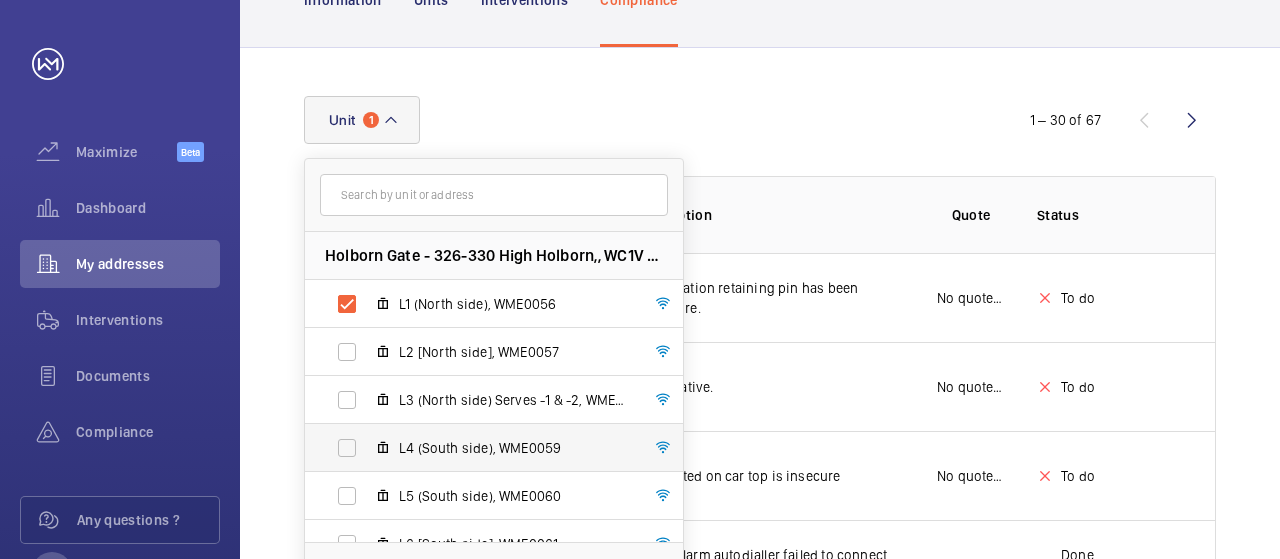 scroll, scrollTop: 300, scrollLeft: 0, axis: vertical 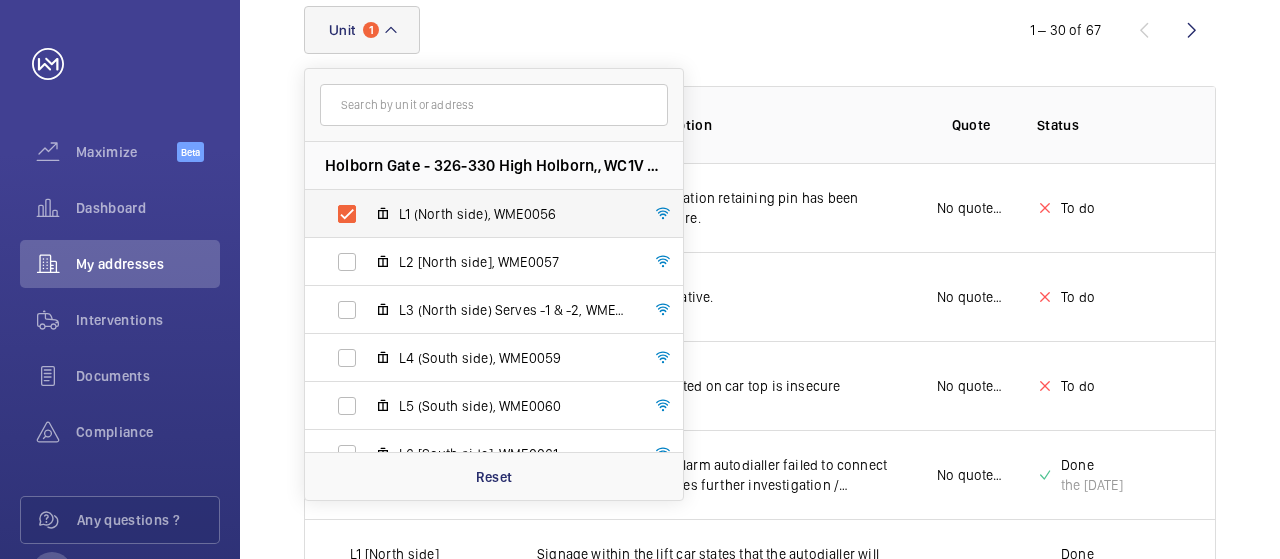 click on "L1 (North side), WME0056" at bounding box center (478, 214) 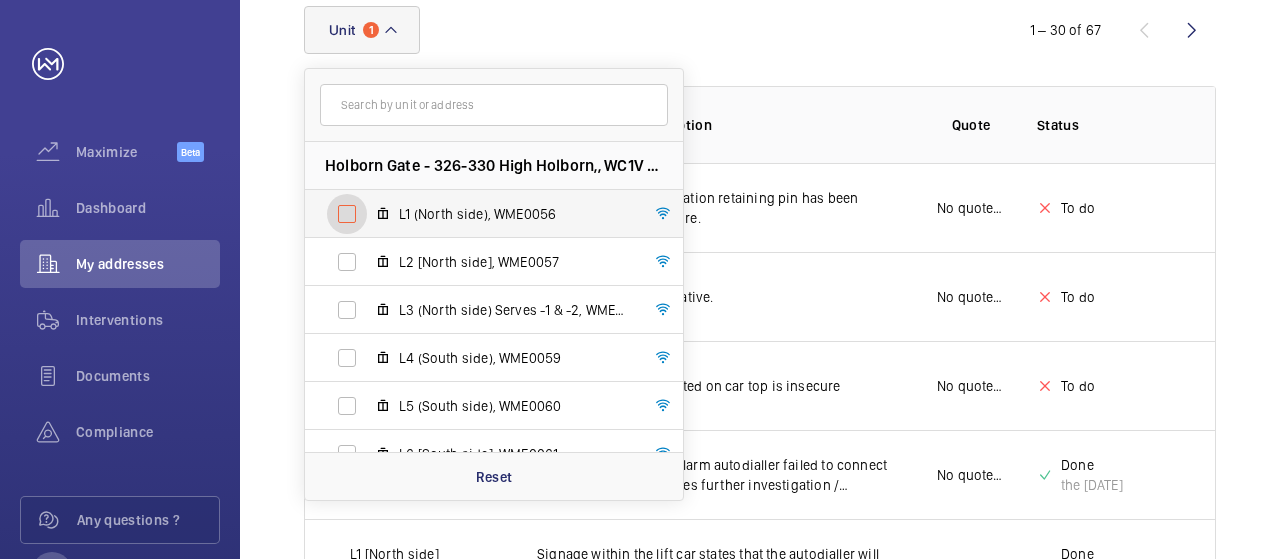 checkbox on "false" 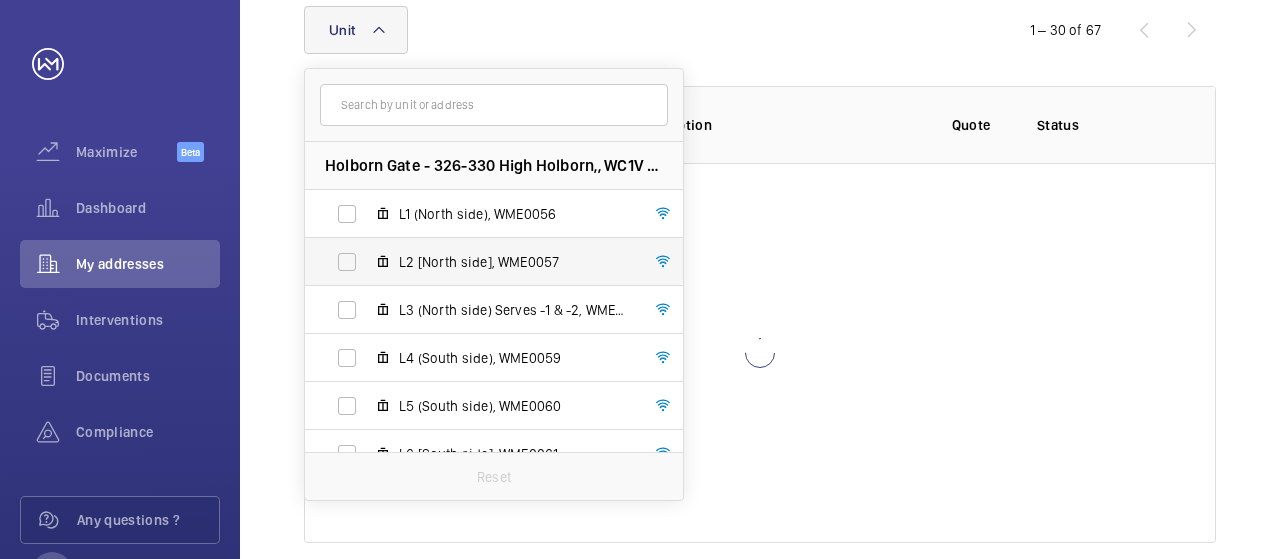 click on "L2 (North side), WME0057" at bounding box center (478, 262) 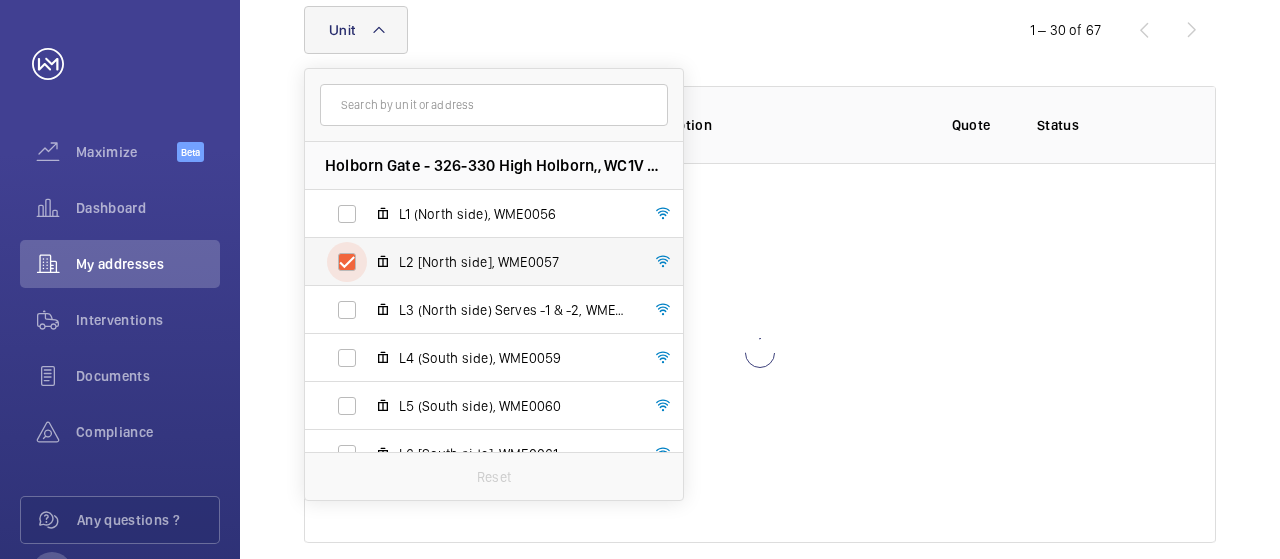 checkbox on "true" 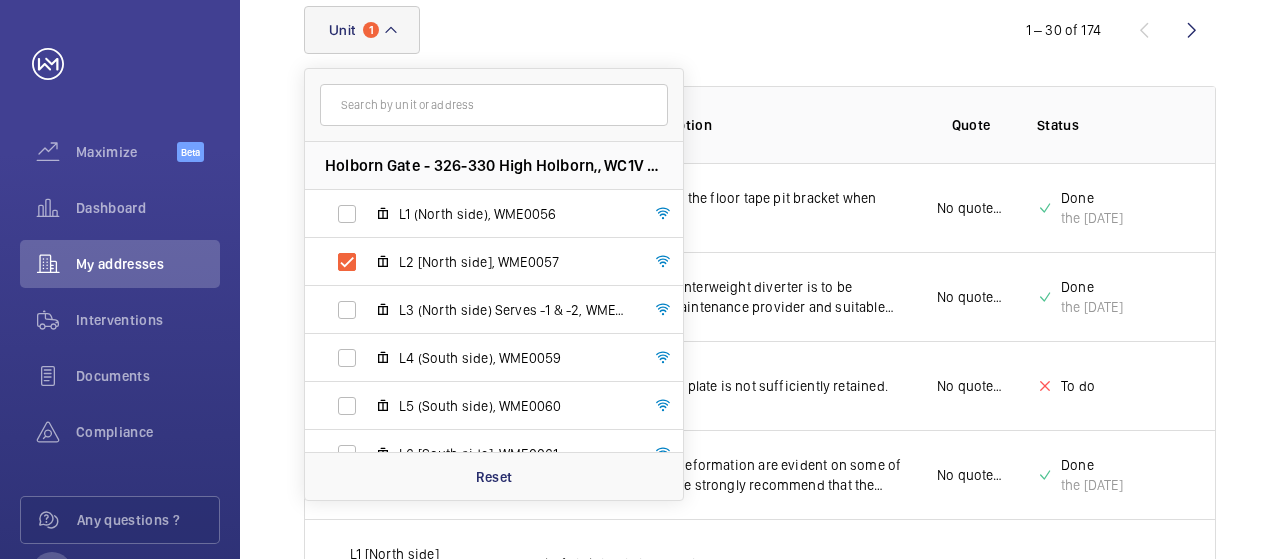 click on "Unit 1 Holborn Gate - 326-330 High Holborn,, WC1V 7PP LONDON L1 (North side), WME0056 L2 (North side), WME0057 L3 (North side) Serves -1 & -2, WME0058 L4 (South side), WME0059 L5  (South side), WME0060 L6  (South side), WME0061 L7  (South side) Goods Lift, WME0062 Reset" 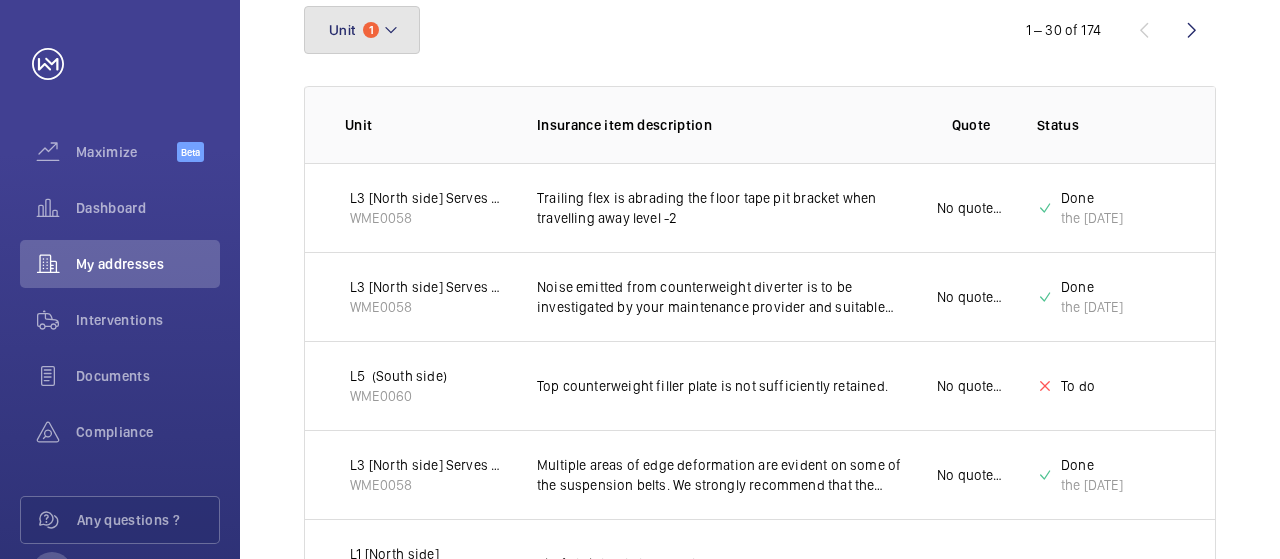 click on "1" 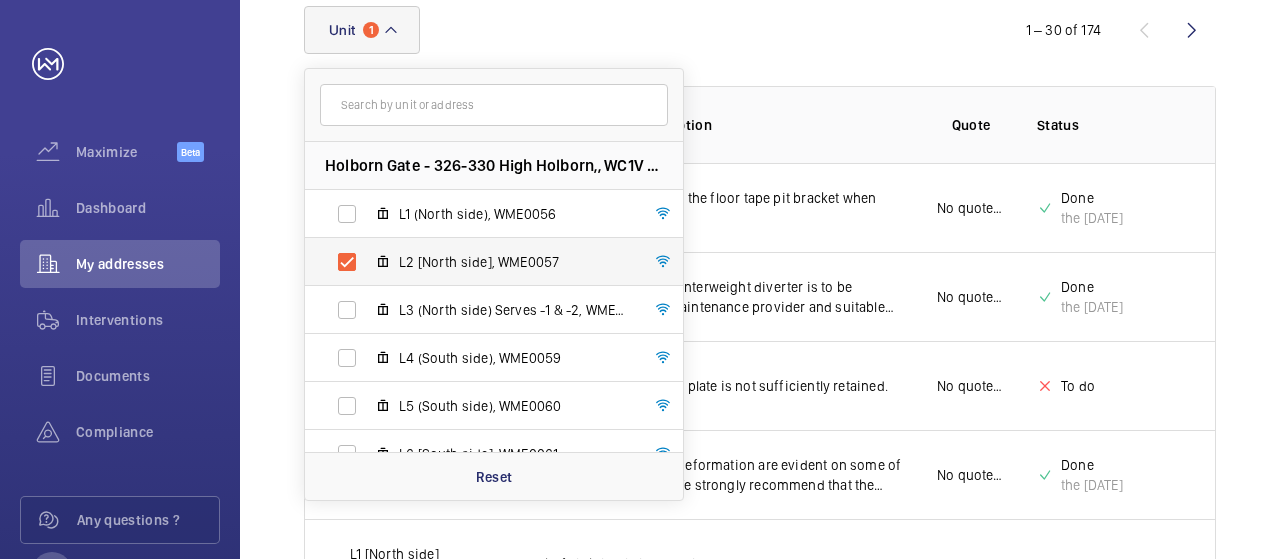 click on "L2 (North side), WME0057" at bounding box center [478, 262] 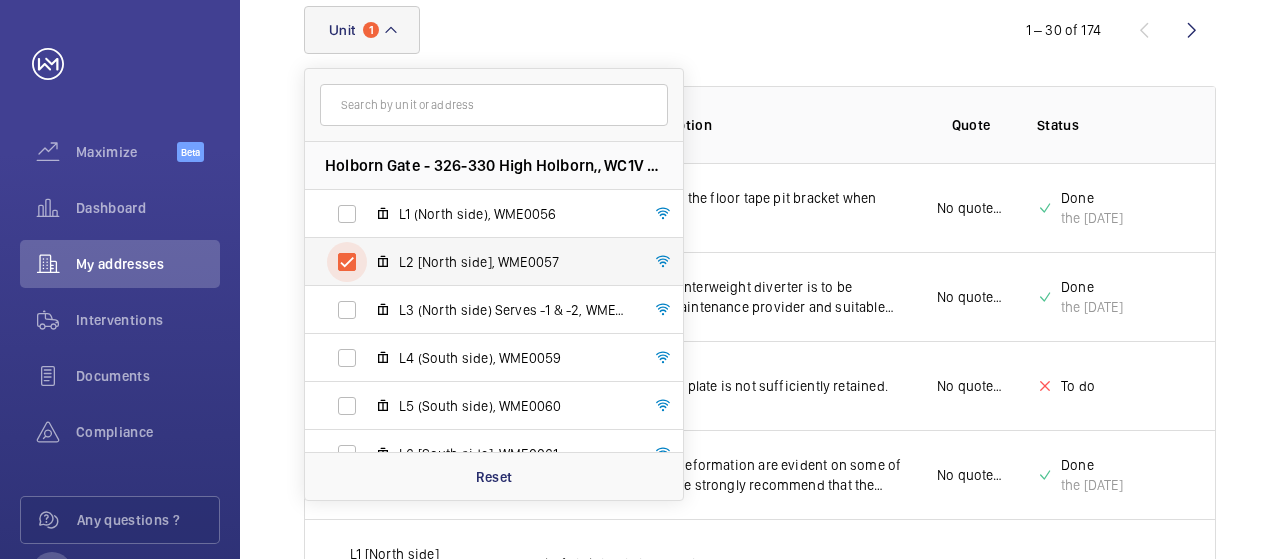 click on "L2 (North side), WME0057" at bounding box center [347, 262] 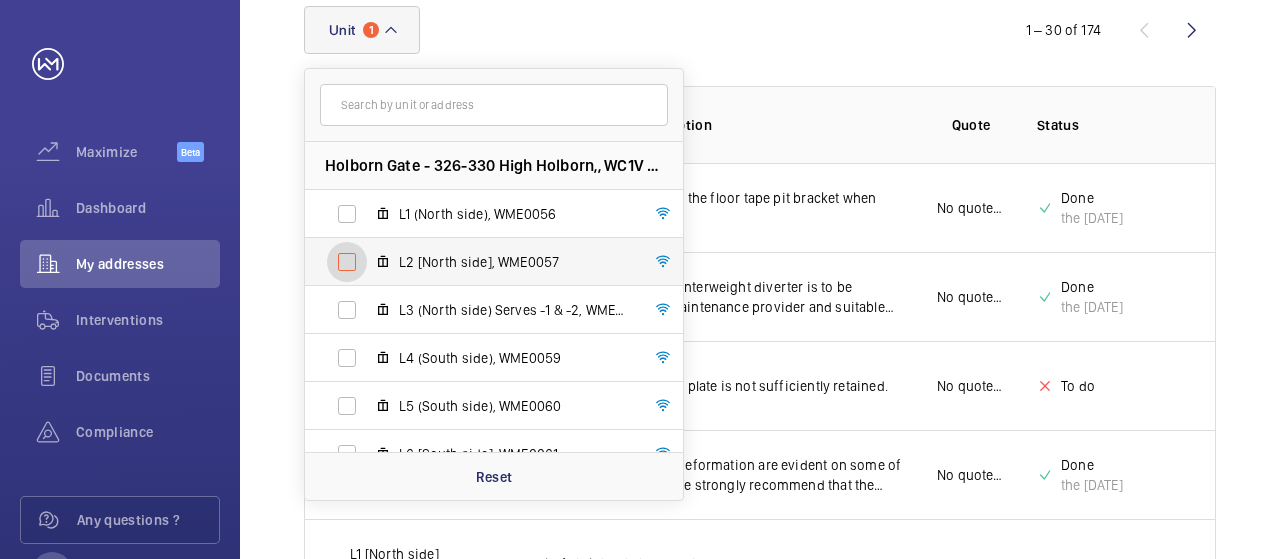 checkbox on "false" 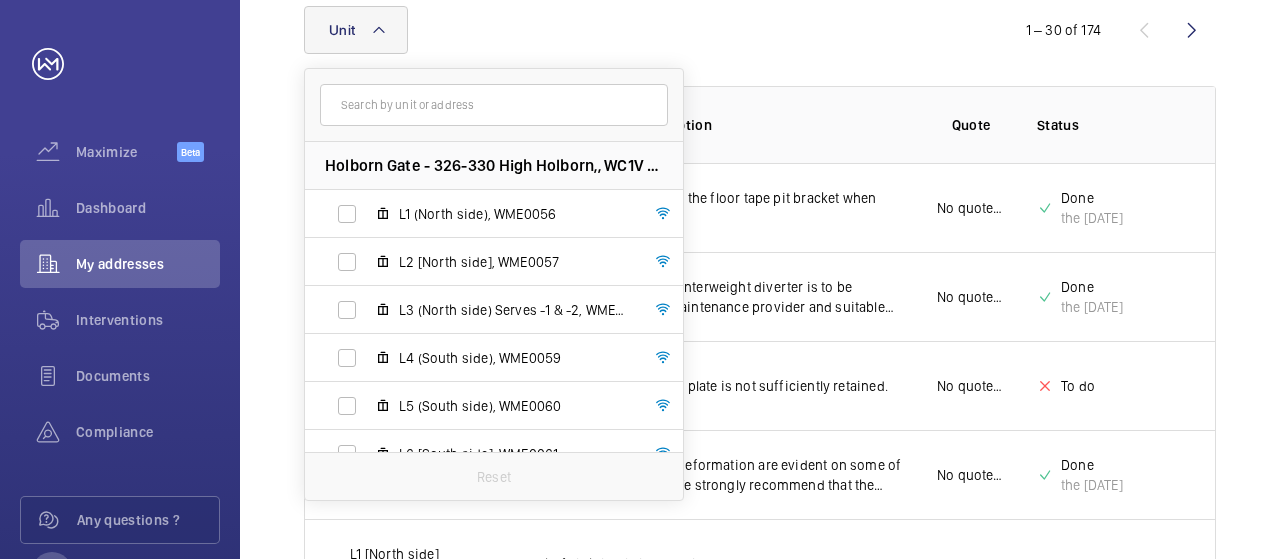 click on "Unit Holborn Gate - 326-330 High Holborn,, WC1V 7PP LONDON L1 (North side), WME0056 L2 (North side), WME0057 L3 (North side) Serves -1 & -2, WME0058 L4 (South side), WME0059 L5  (South side), WME0060 L6  (South side), WME0061 L7  (South side) Goods Lift, WME0062 Reset" 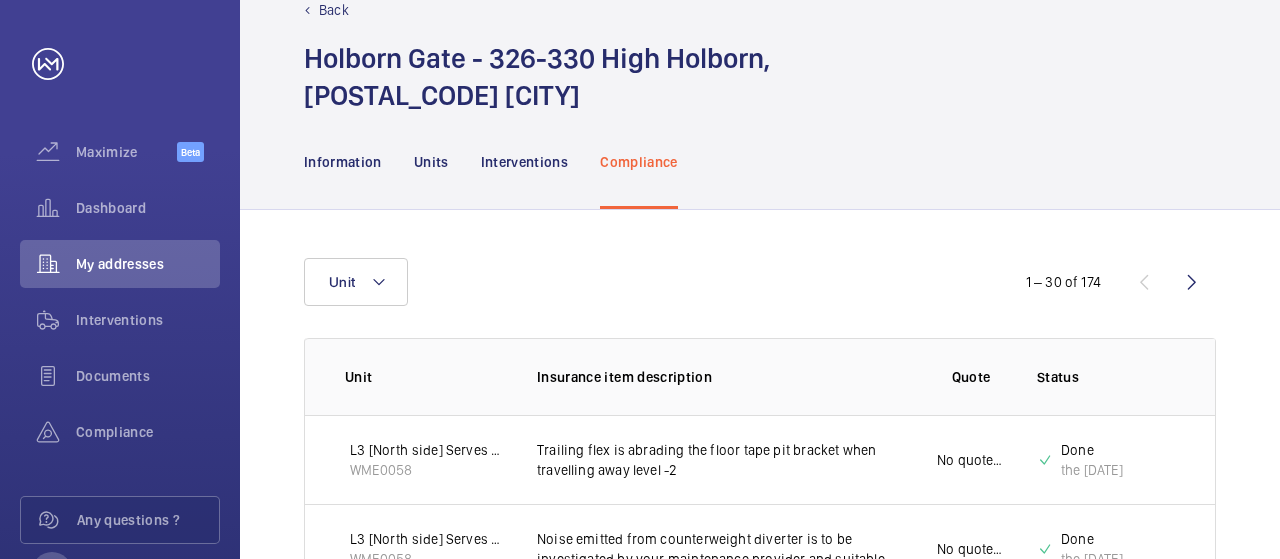 scroll, scrollTop: 0, scrollLeft: 0, axis: both 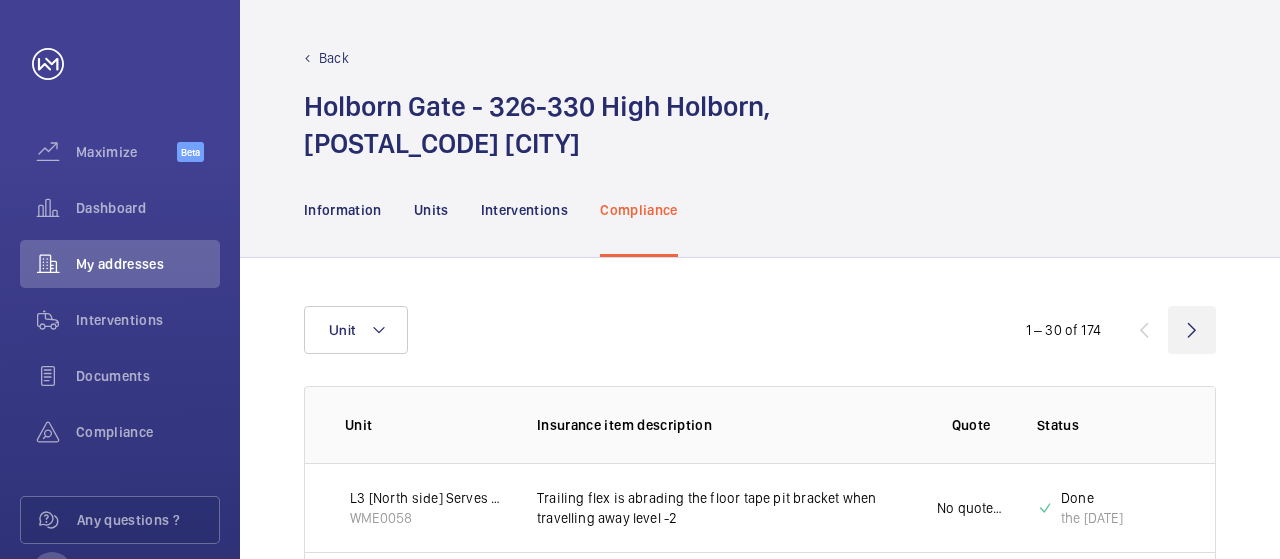 click 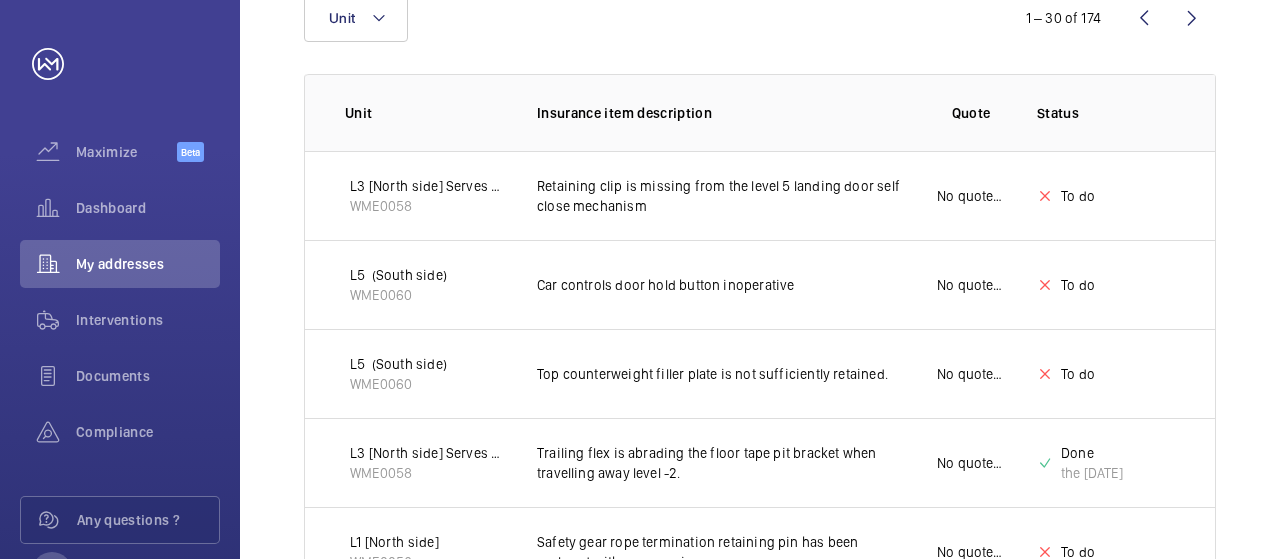 scroll, scrollTop: 0, scrollLeft: 0, axis: both 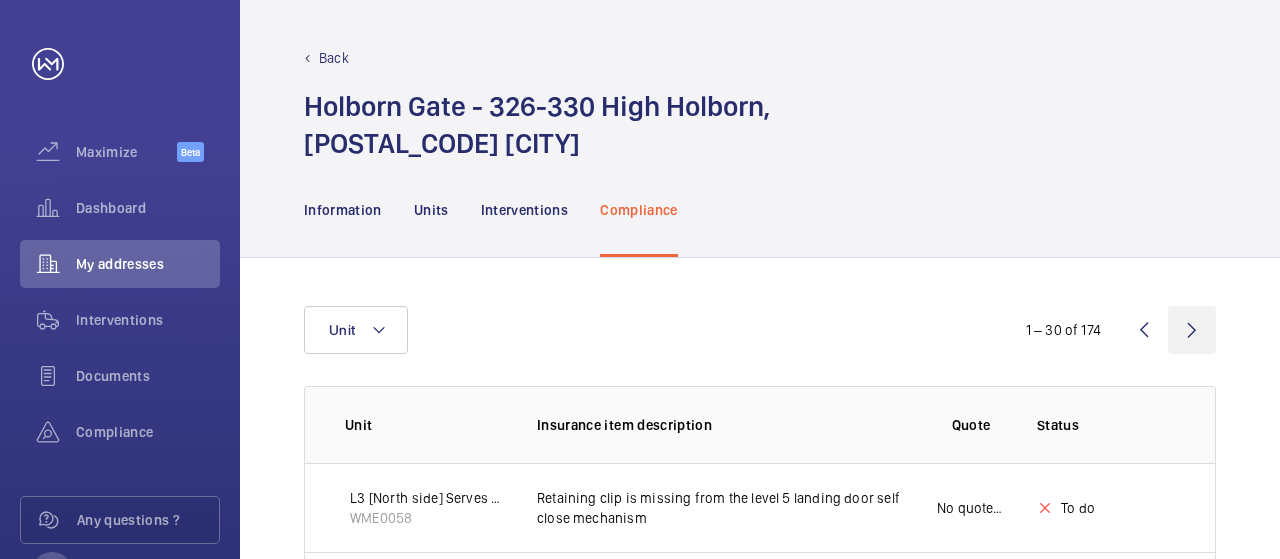 click 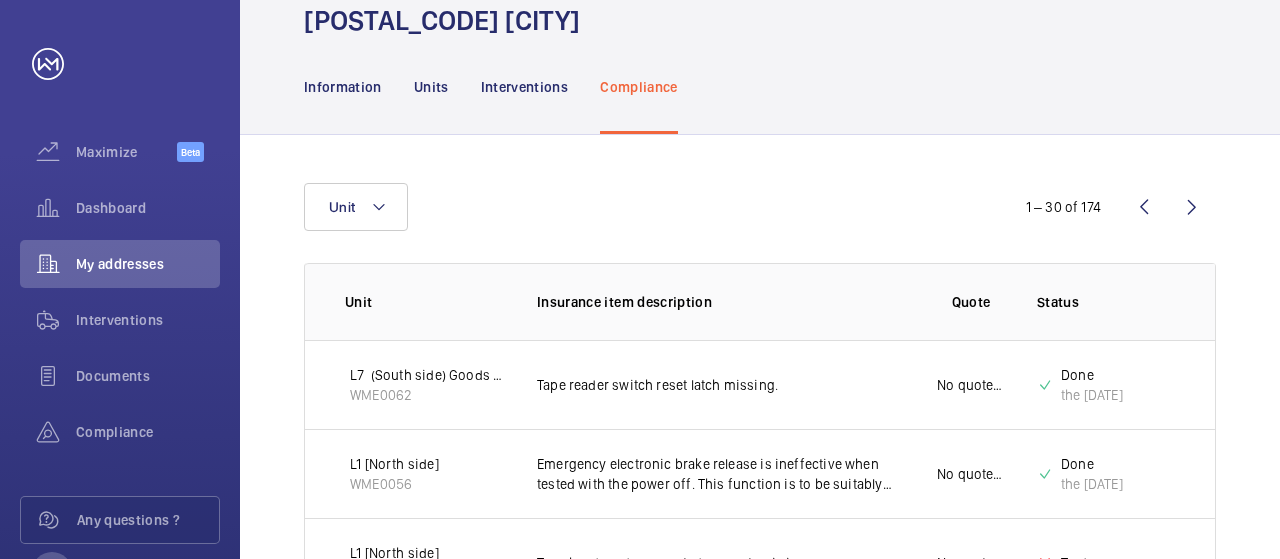 scroll, scrollTop: 300, scrollLeft: 0, axis: vertical 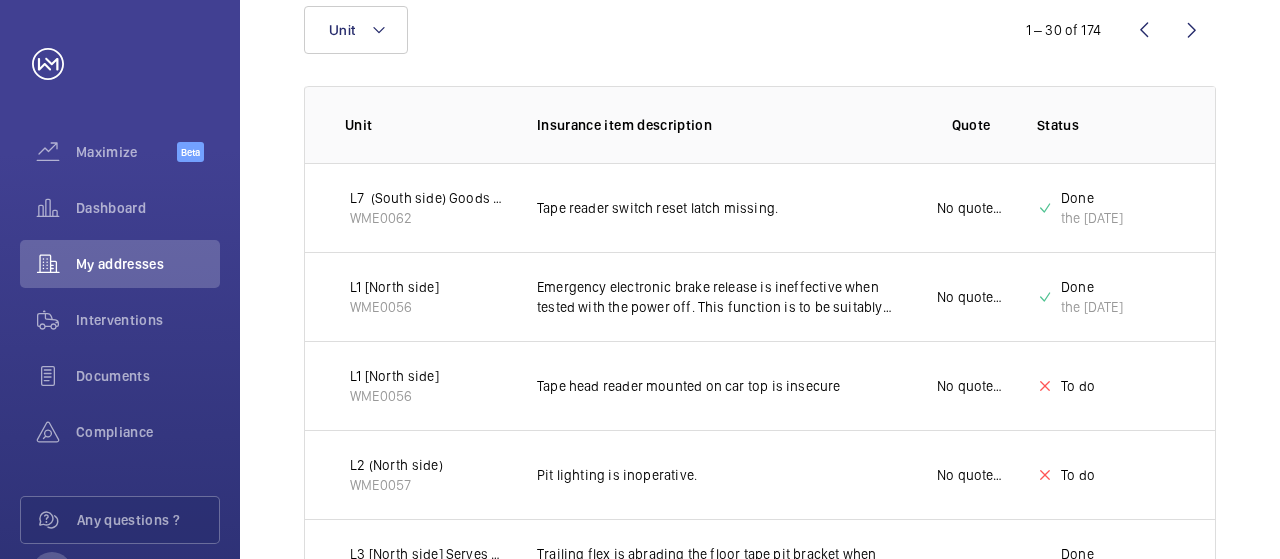 drag, startPoint x: 1258, startPoint y: 343, endPoint x: 1242, endPoint y: 344, distance: 16.03122 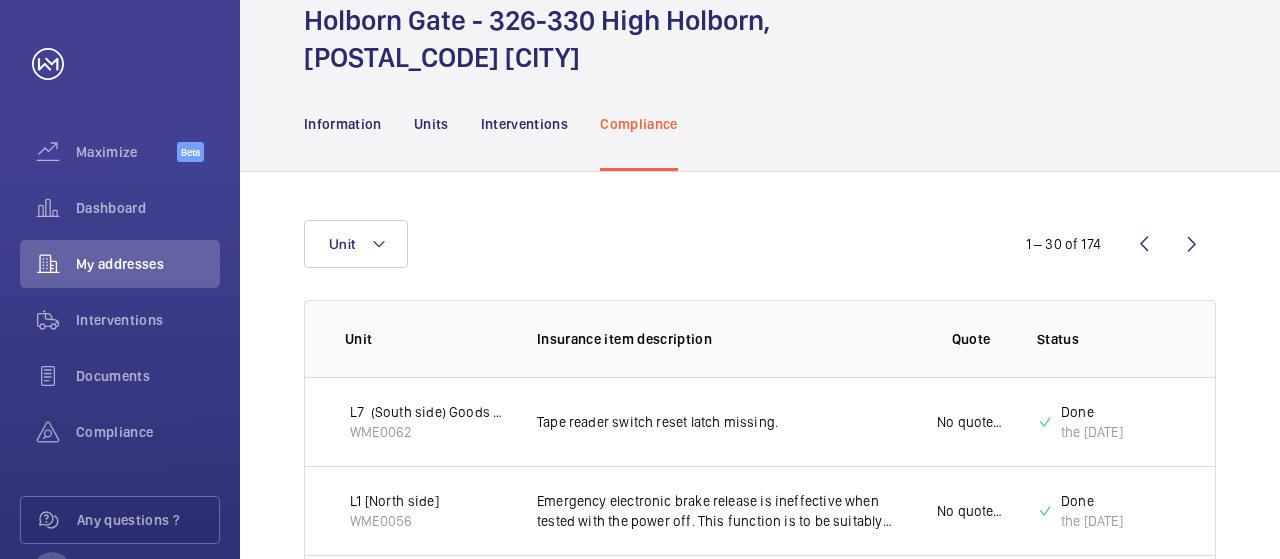 scroll, scrollTop: 0, scrollLeft: 0, axis: both 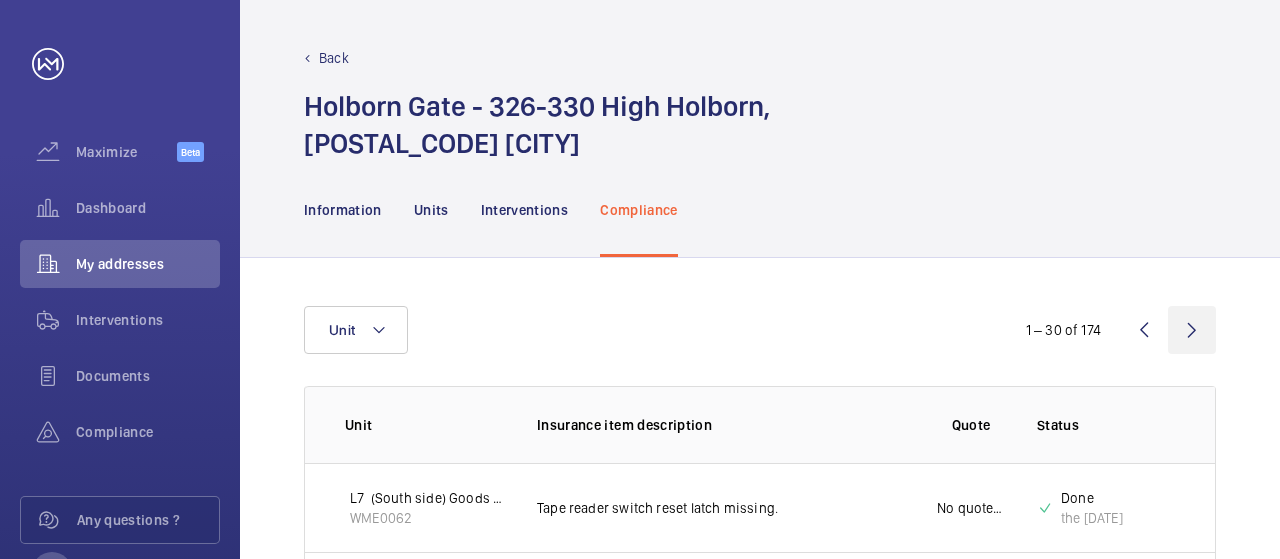 click 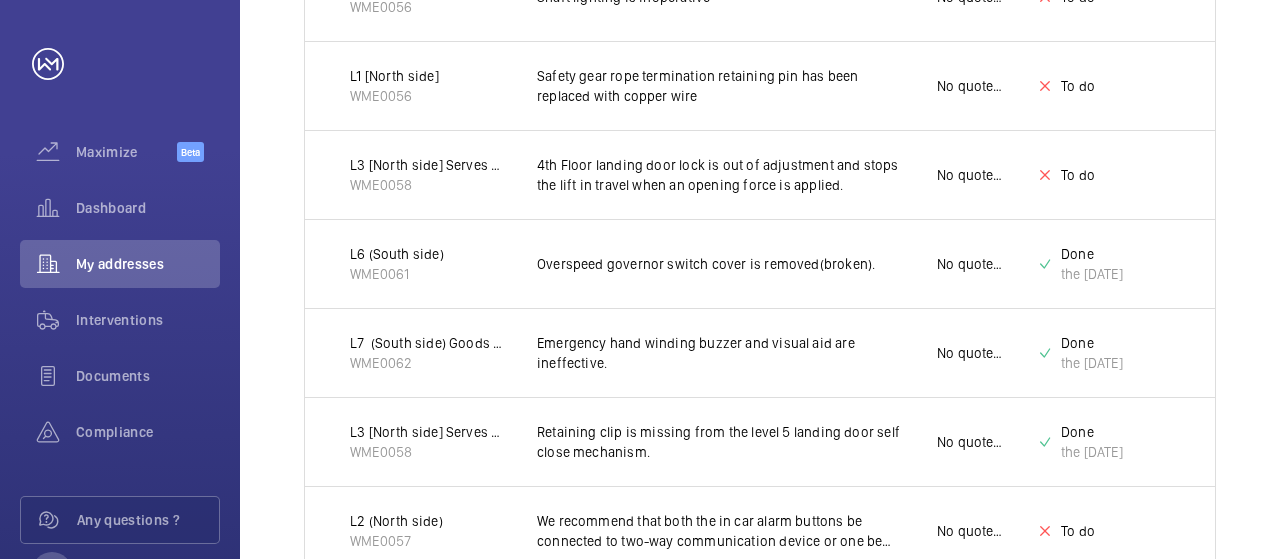 scroll, scrollTop: 600, scrollLeft: 0, axis: vertical 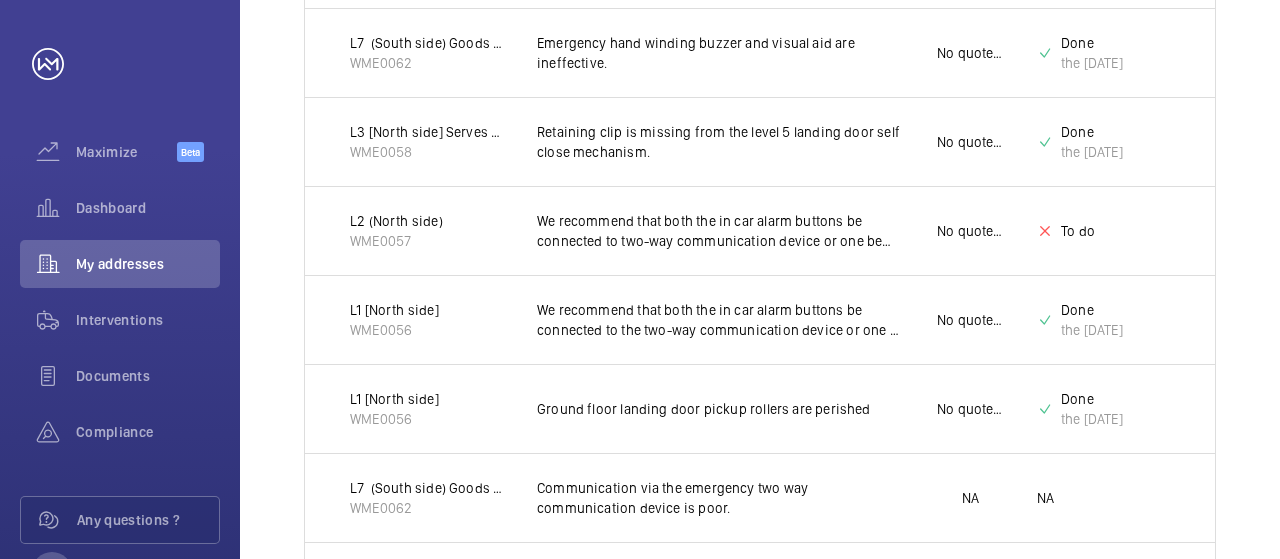 click on "Unit  1 – 30 of 174  Unit Insurance item description Quote Status Certificate  L1 (North side)   WME0056  We recommend that both the in car alarm buttons be connected to
the two-way communication device or one be capped off to avoid
confusion Quote pending On hold  L1 (North side)   WME0056  Shaft lighting is inoperative  No quote needed  To do  L1 (North side)   WME0056  Safety gear rope termination retaining pin has been replaced with
copper wire  No quote needed  To do  L3 (North side) Serves -1 & -2   WME0058  4th Floor landing door lock is out of adjustment and stops the lift in
travel when an opening force is applied.  No quote needed  To do  L6  (South side)   WME0061  Overspeed governor switch cover is removed(broken).  No quote needed  Done the 03/07/2025   L7  (South side) Goods Lift   WME0062  Emergency hand winding buzzer and visual aid are ineffective.  No quote needed  Done the 03/07/2025   L3 (North side) Serves -1 & -2   WME0058   No quote needed  Done the 09/06/2025   WME0057  To do" 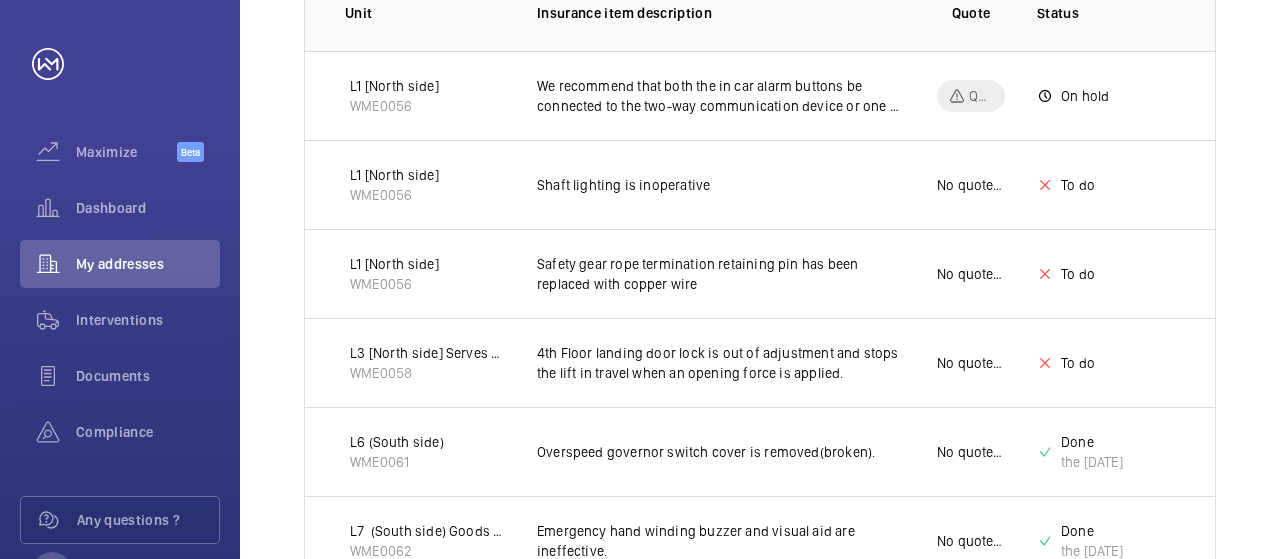 scroll, scrollTop: 0, scrollLeft: 0, axis: both 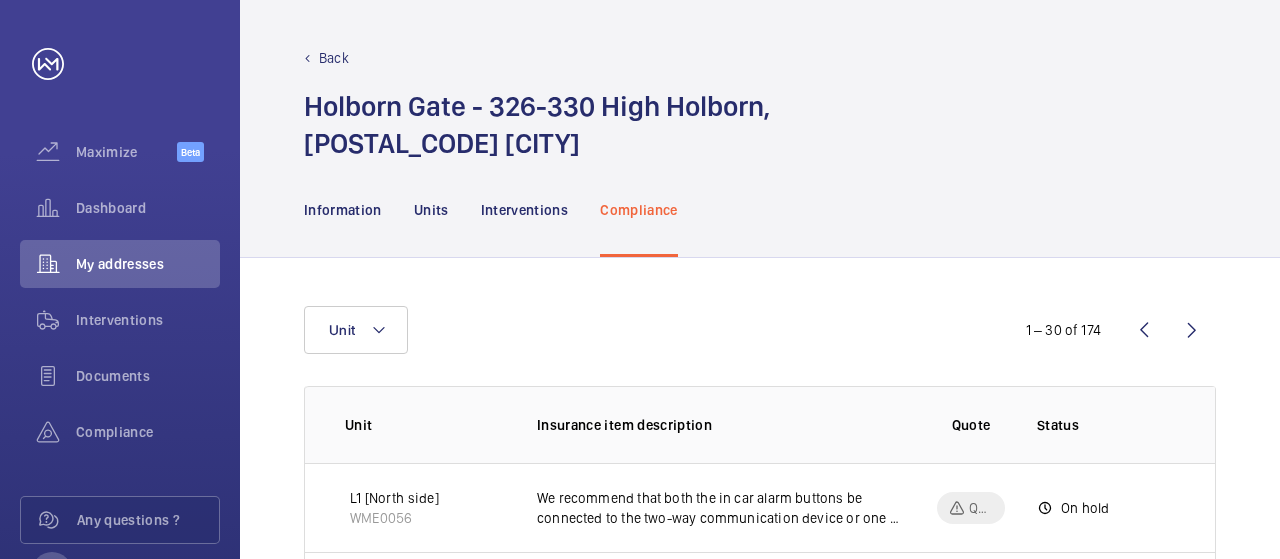 click 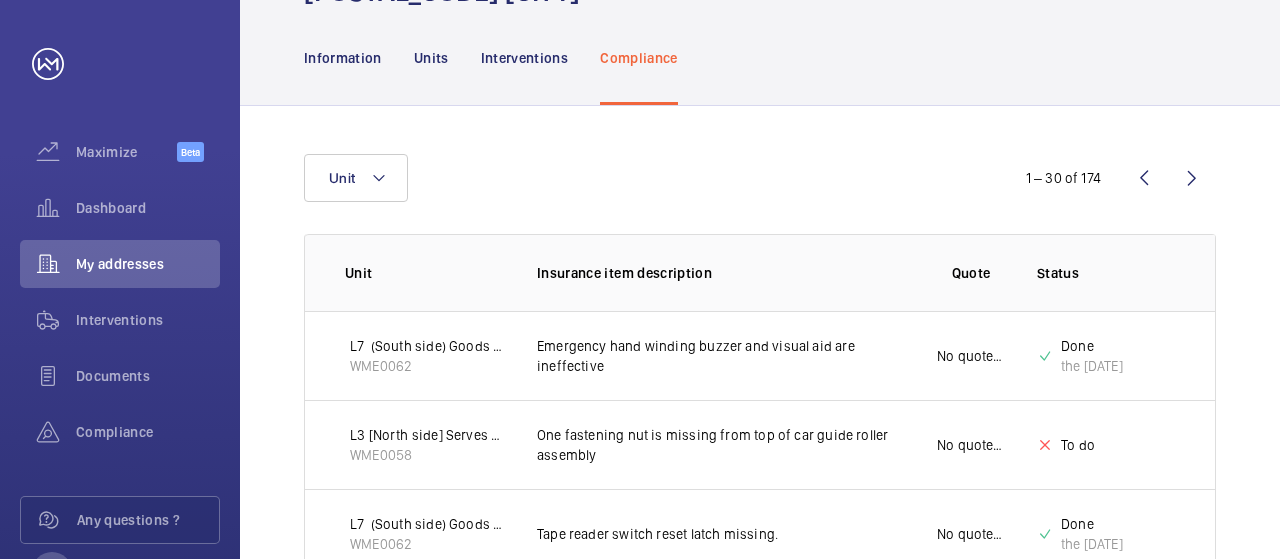 scroll, scrollTop: 200, scrollLeft: 0, axis: vertical 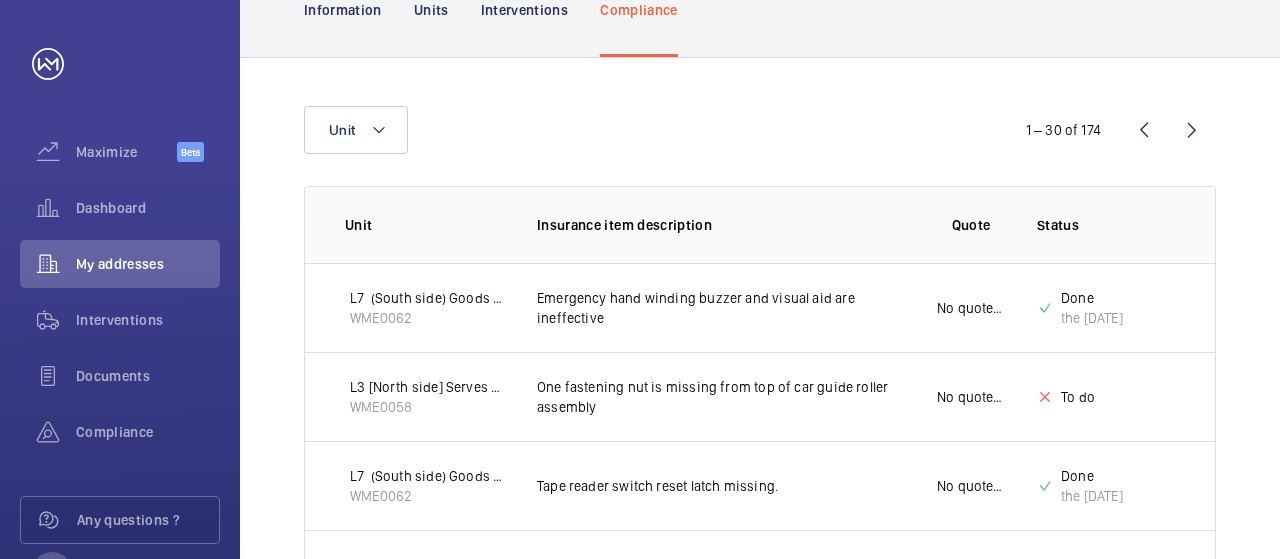click on "Unit  1 – 30 of 174  Unit Insurance item description Quote Status Certificate  L7  (South side) Goods Lift   WME0062  Emergency hand winding buzzer and visual aid are ineffective  No quote needed  Done the 03/07/2025   L3 (North side) Serves -1 & -2   WME0058  One fastening nut is missing from top of car guide roller assembly  No quote needed  To do  L7  (South side) Goods Lift   WME0062  Tape reader switch reset latch missing.  No quote needed  Done the 03/07/2025   L6  (South side)   WME0061  8th floor landing door manual release lock is insecure  No quote needed  Done the 03/01/2025   L6  (South side)   WME0061  Overspeed governor switch cover is removed(broken).  No quote needed  Done the 03/01/2025   L3 (North side) Serves -1 & -2   WME0058  Trailing flex is abrading the floor tape pit bracket when travelling away level-2  No quote needed  Done the 05/02/2024   L3 (North side) Serves -1 & -2   WME0058  Maintenance limit switch is out of adjustment and fails to operate on its associated ramp" 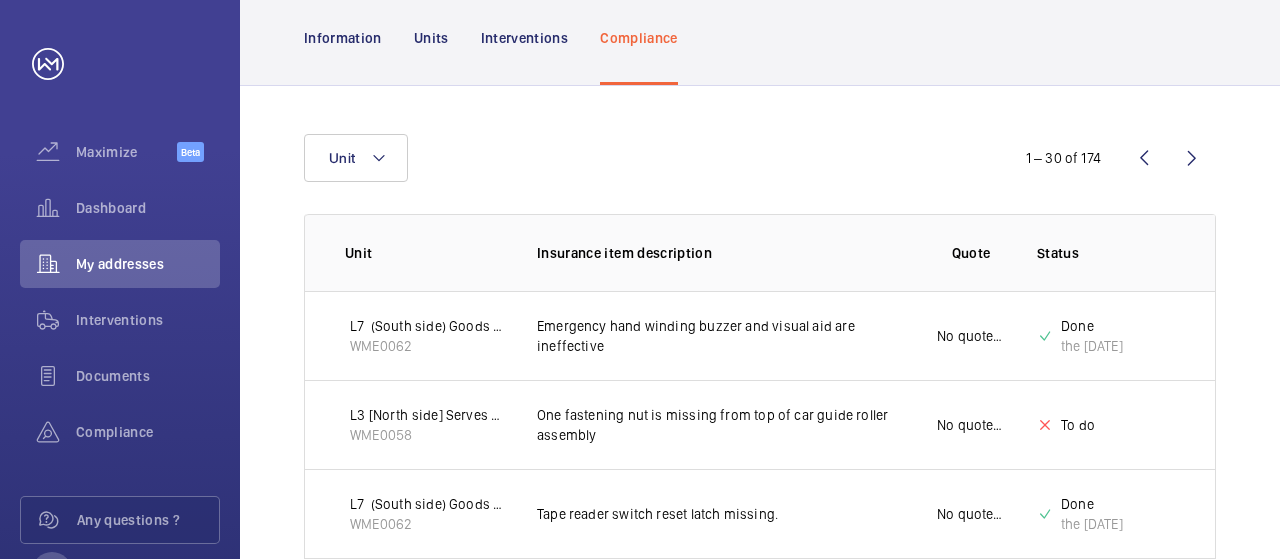 scroll, scrollTop: 0, scrollLeft: 0, axis: both 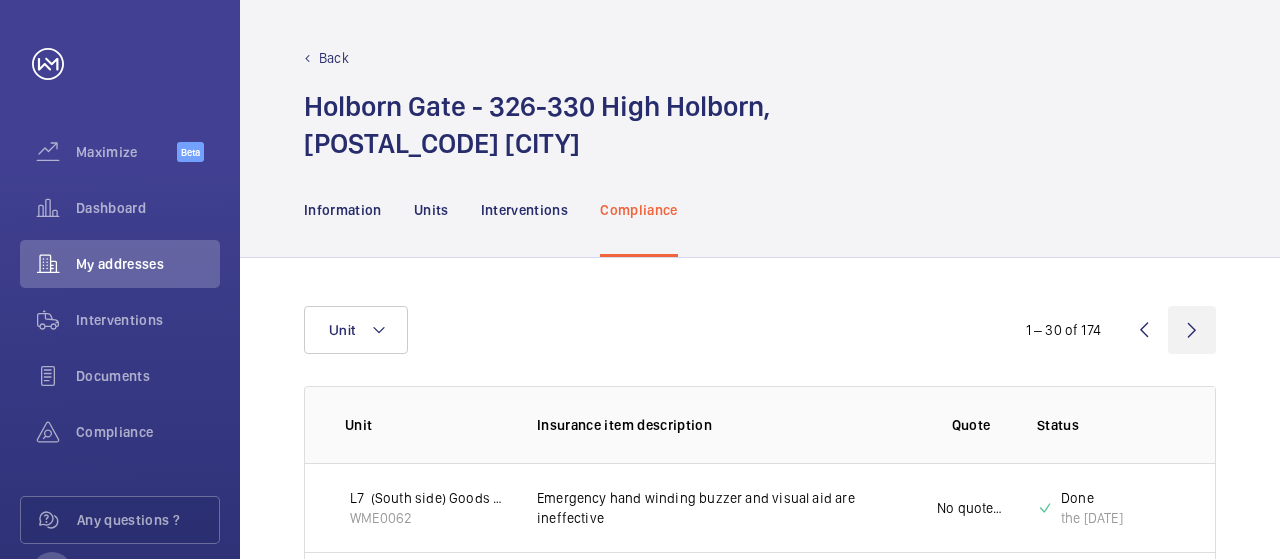 click 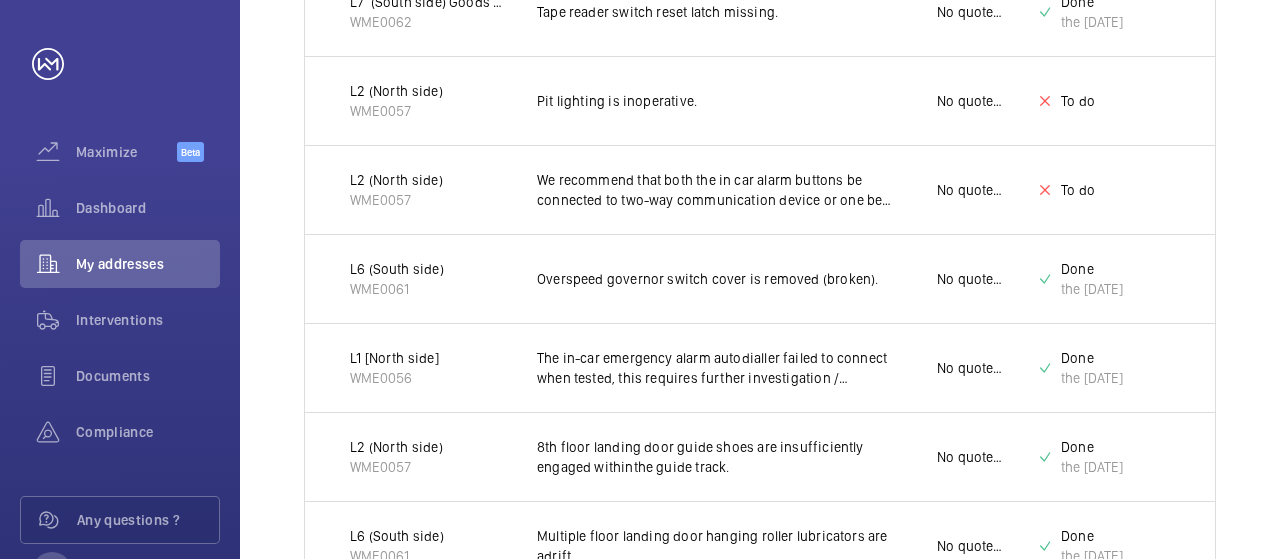 scroll, scrollTop: 700, scrollLeft: 0, axis: vertical 